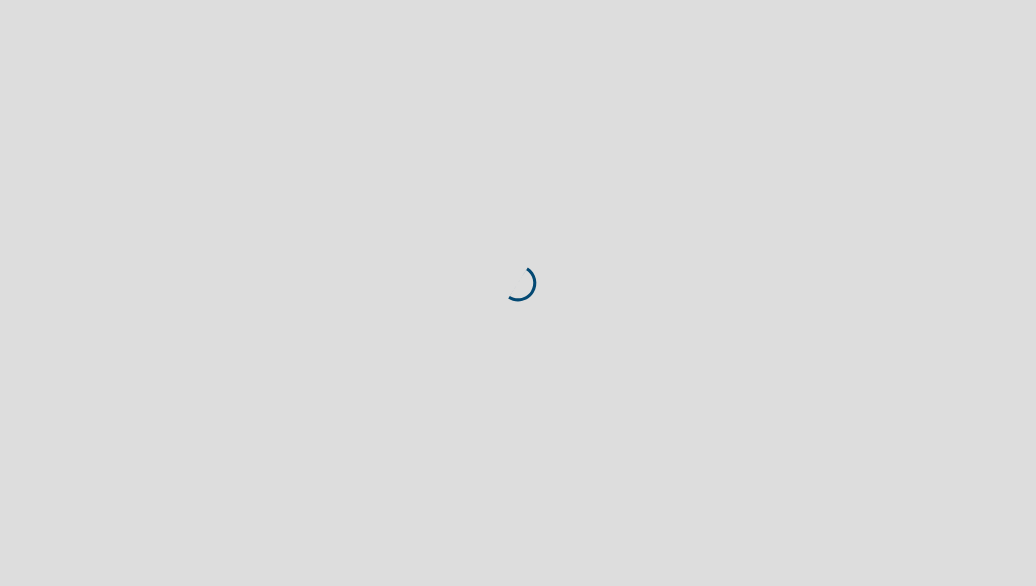 scroll, scrollTop: 0, scrollLeft: 0, axis: both 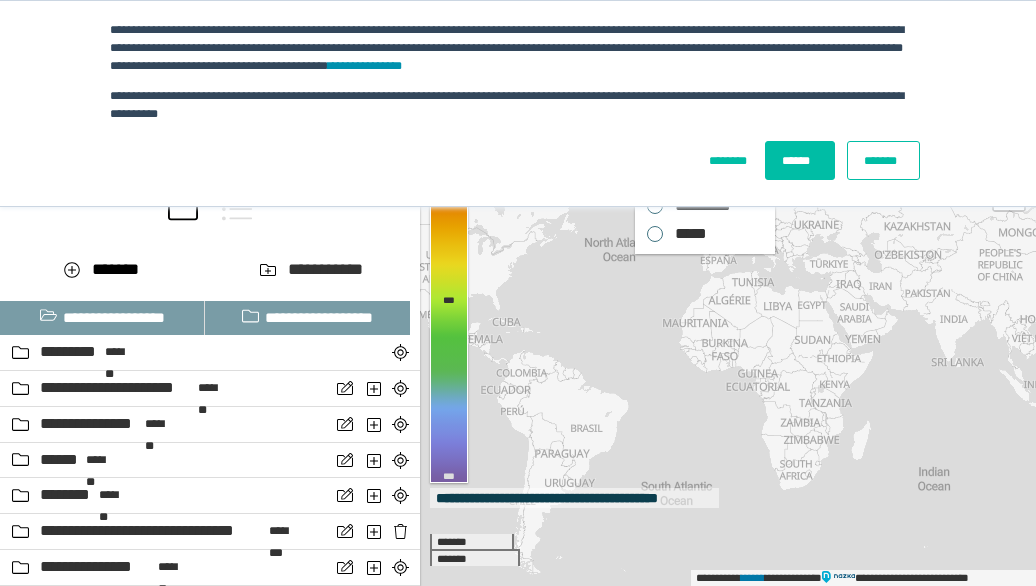 click on "*******" at bounding box center [883, 160] 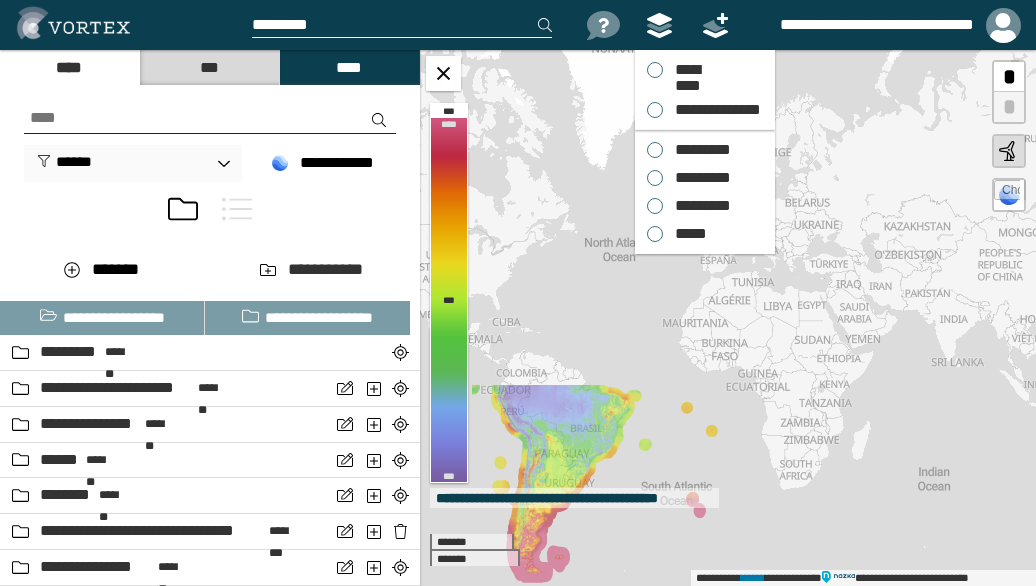 click on "*********" at bounding box center (698, 150) 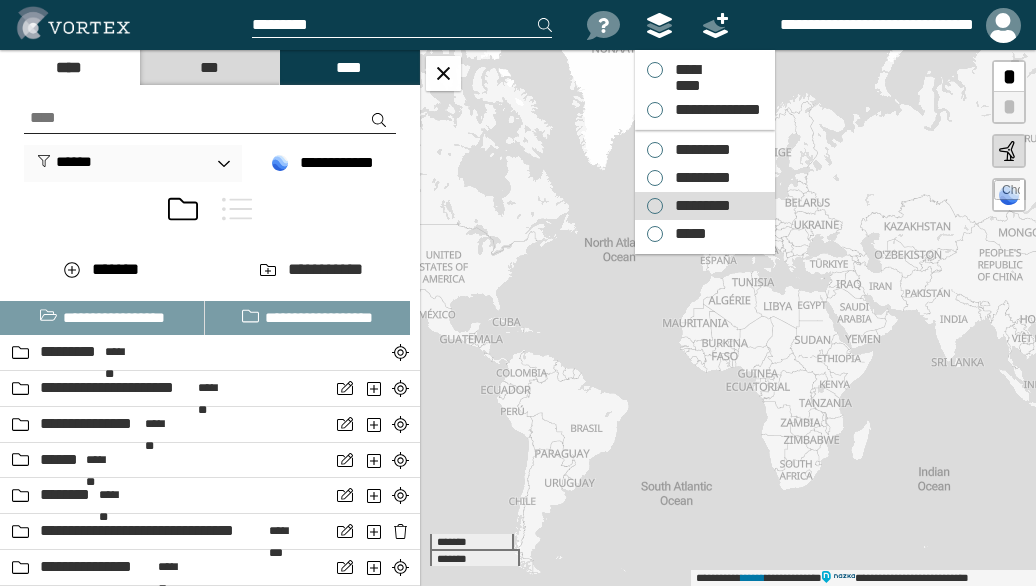 click on "*********" at bounding box center (698, 206) 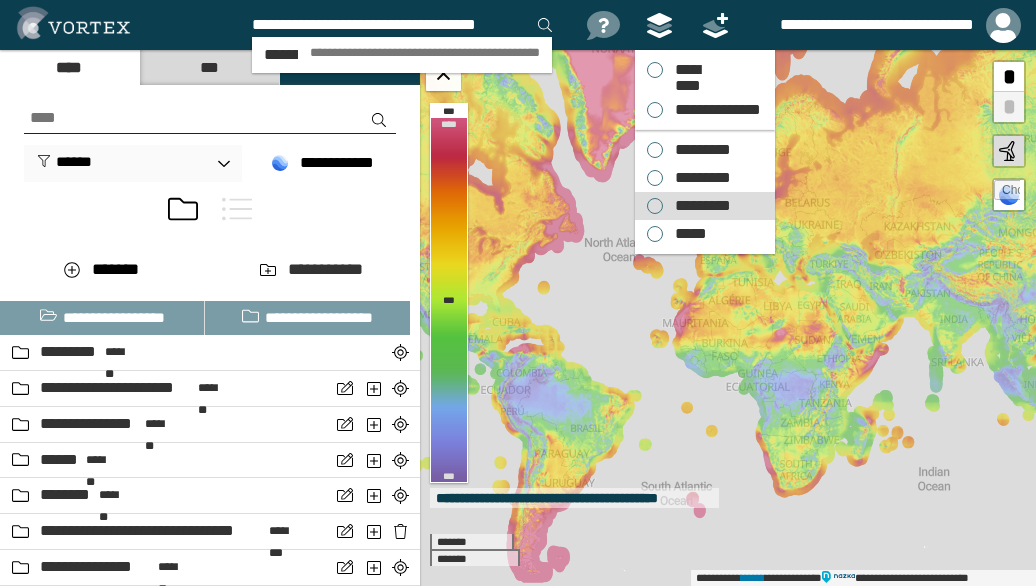 scroll, scrollTop: 0, scrollLeft: 13, axis: horizontal 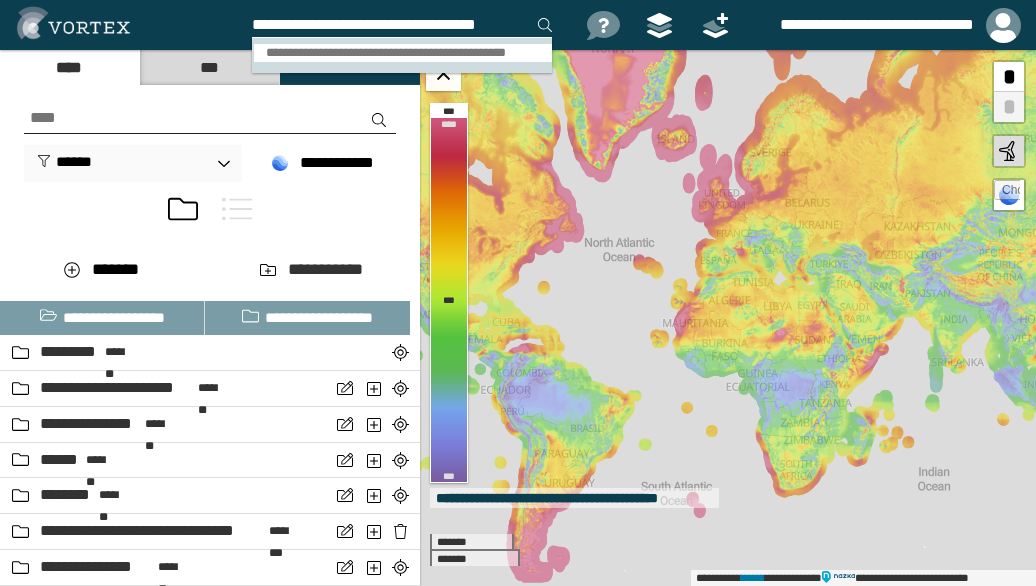 type on "**********" 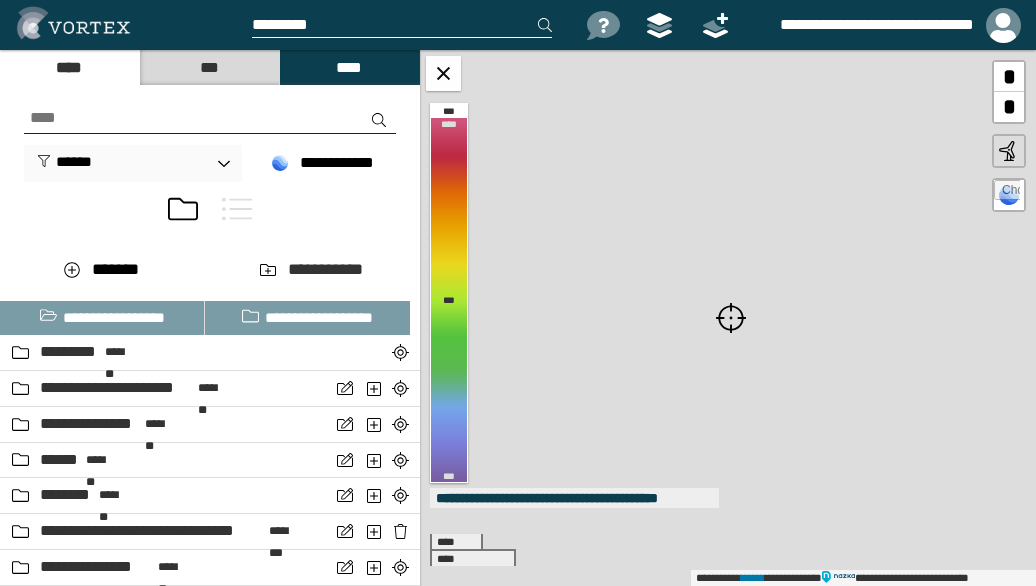 scroll, scrollTop: 0, scrollLeft: 0, axis: both 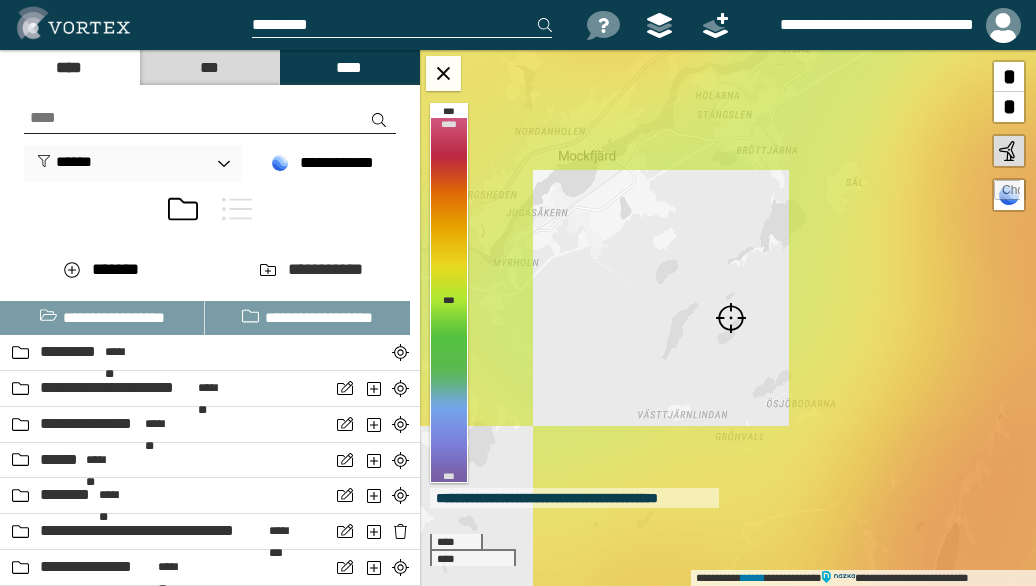 click at bounding box center [731, 318] 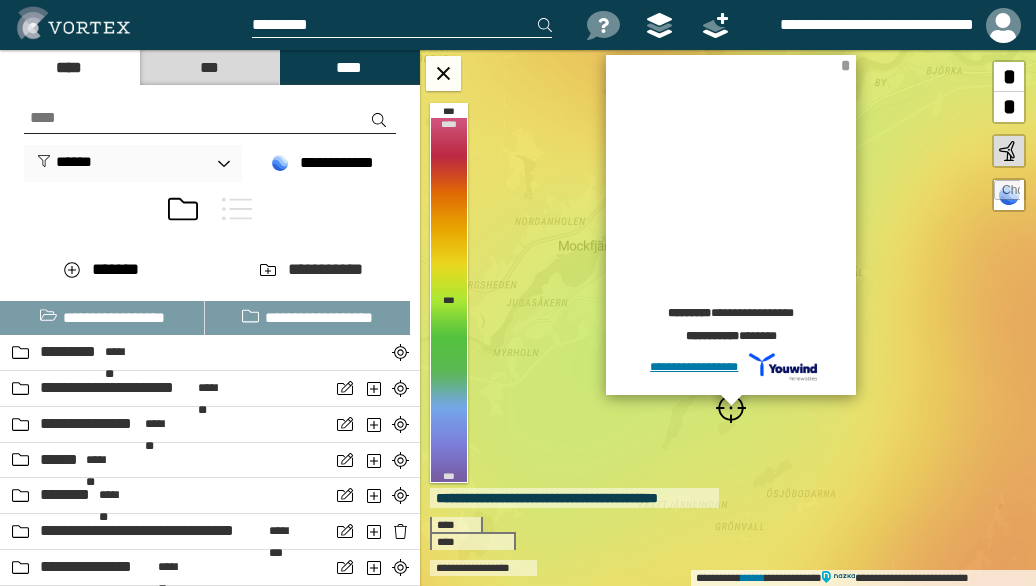 click on "*" at bounding box center [845, 65] 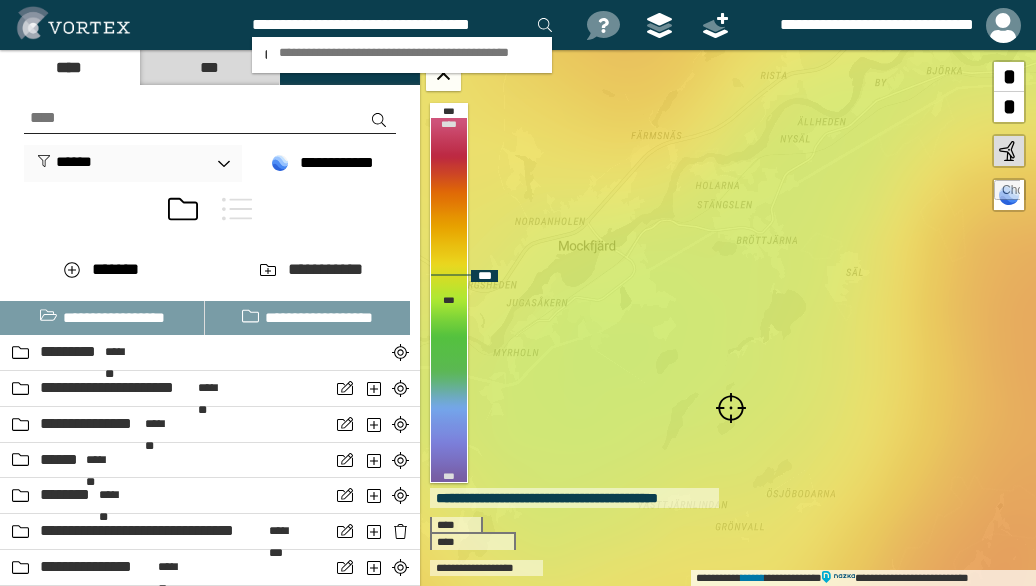 scroll, scrollTop: 0, scrollLeft: 5, axis: horizontal 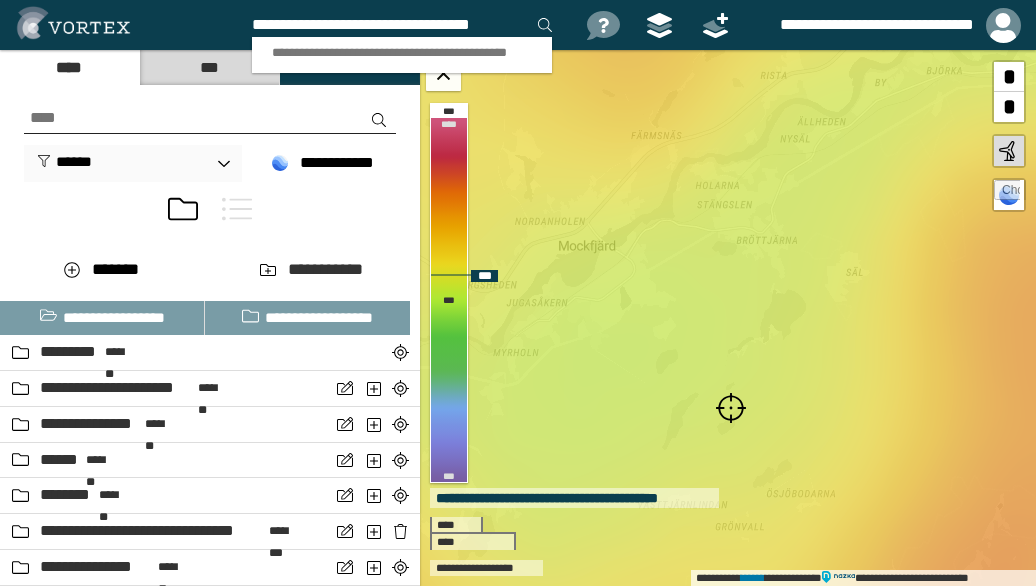 type on "**********" 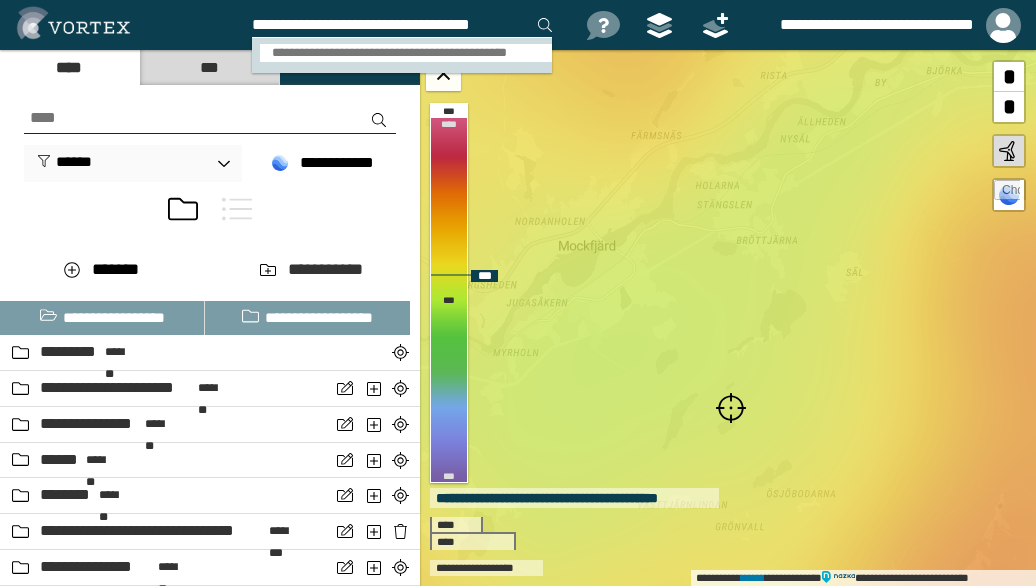 click on "**********" at bounding box center (406, 53) 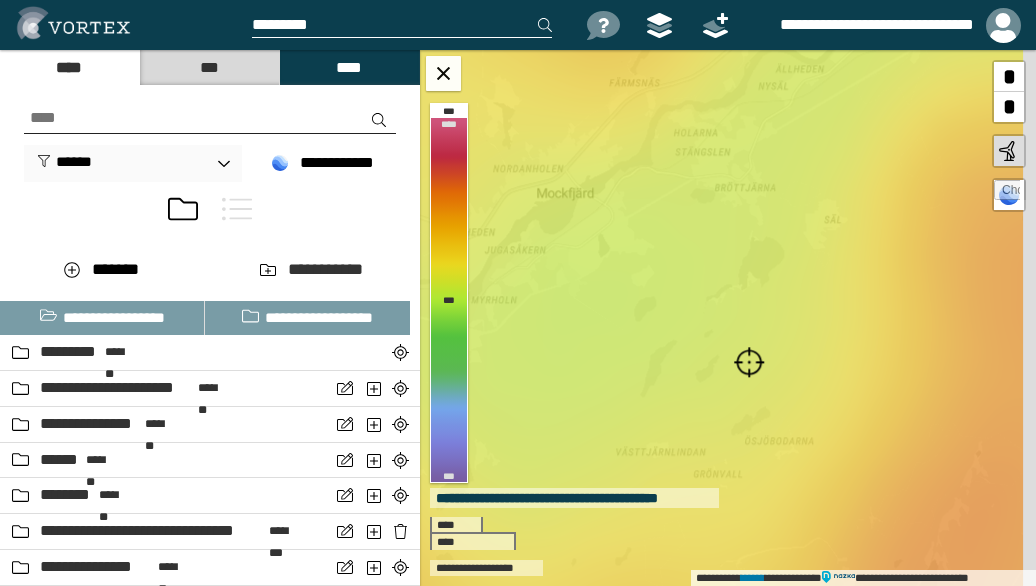 scroll, scrollTop: 0, scrollLeft: 0, axis: both 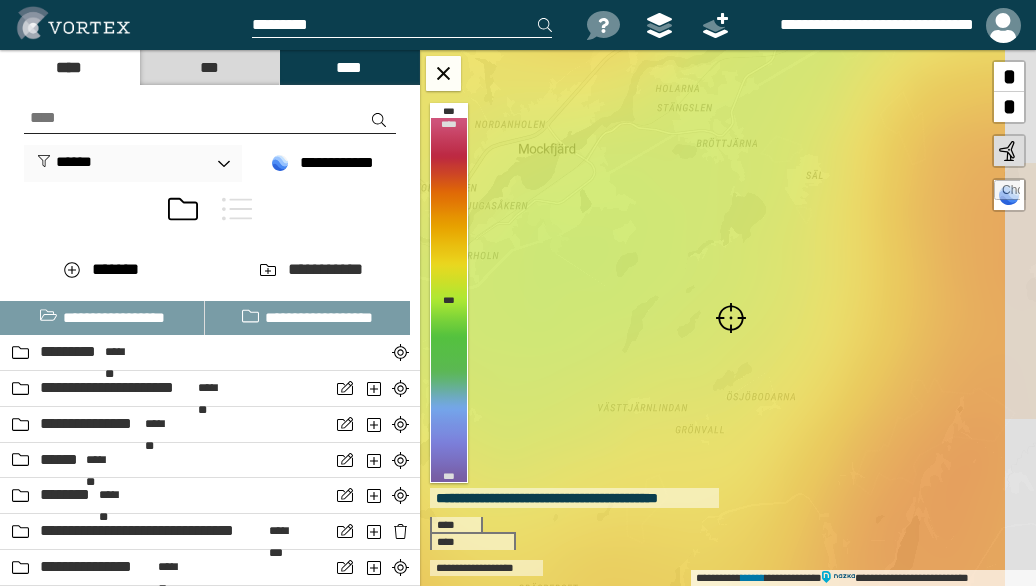 click at bounding box center [731, 318] 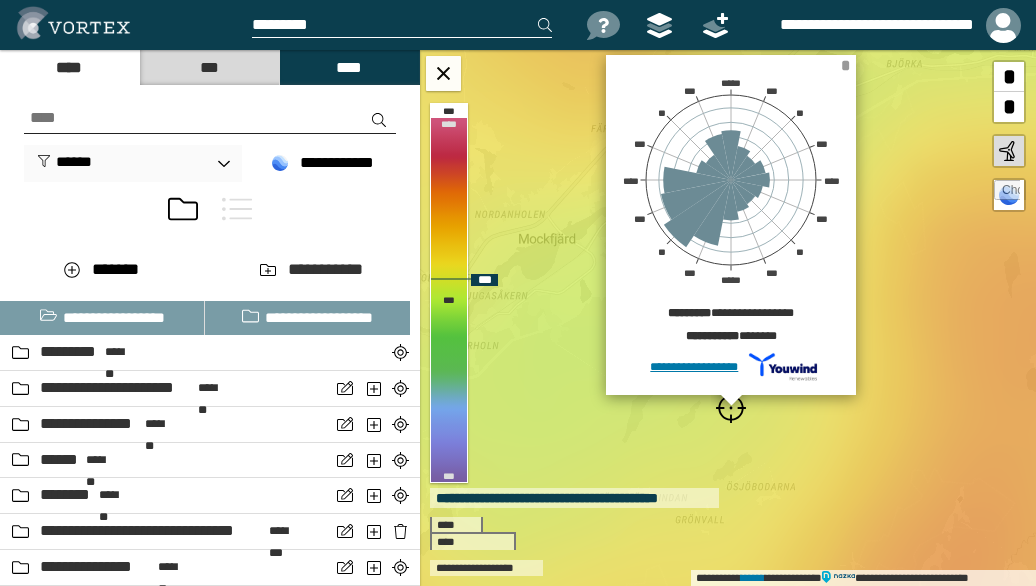 click on "*" at bounding box center (845, 65) 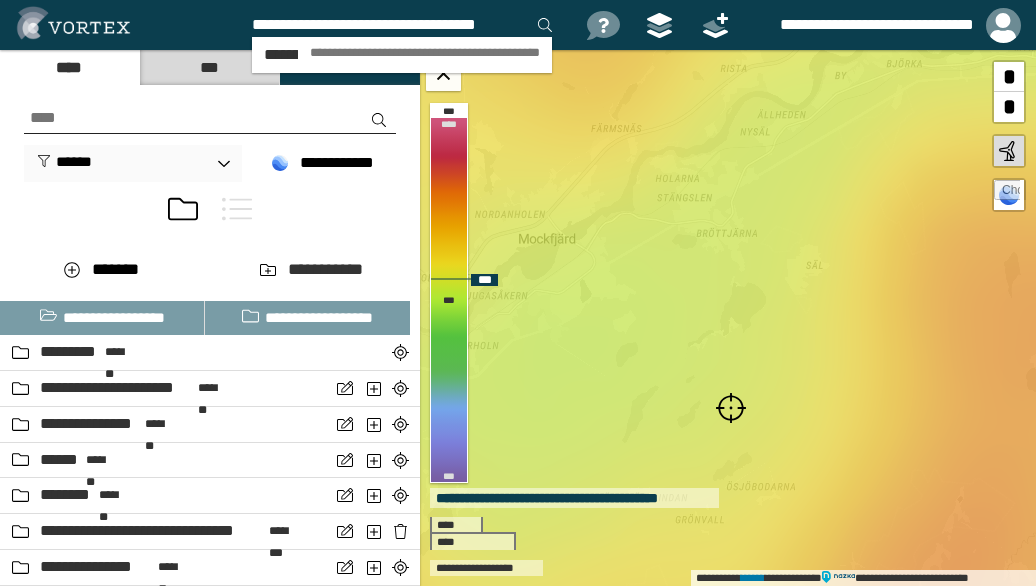 scroll, scrollTop: 0, scrollLeft: 13, axis: horizontal 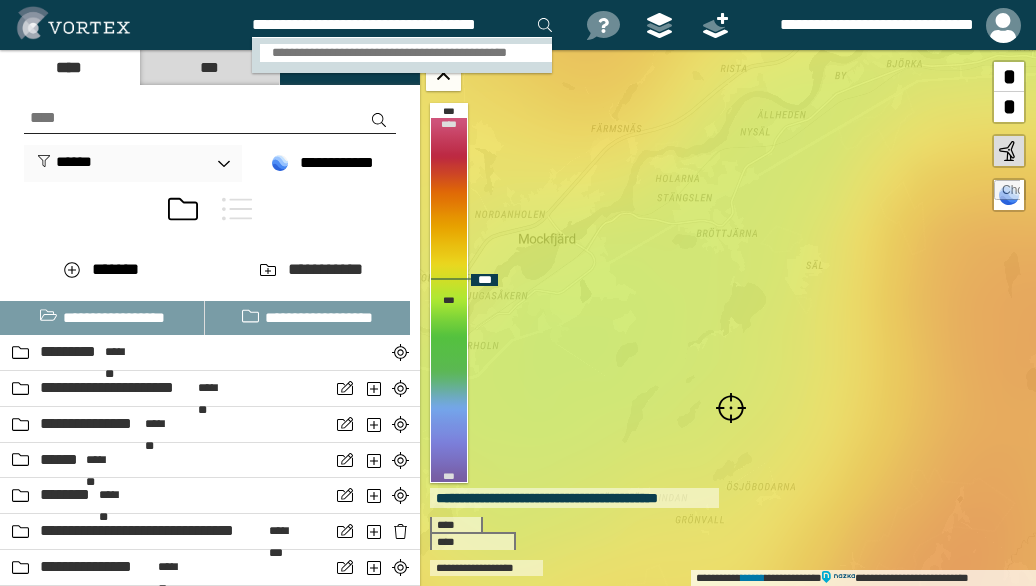 type on "**********" 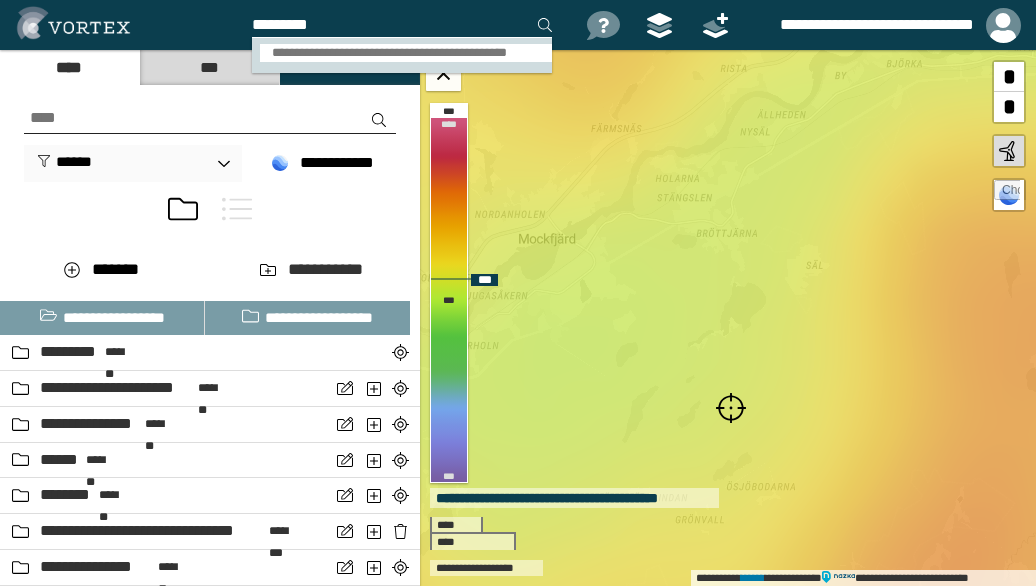 scroll, scrollTop: 0, scrollLeft: 0, axis: both 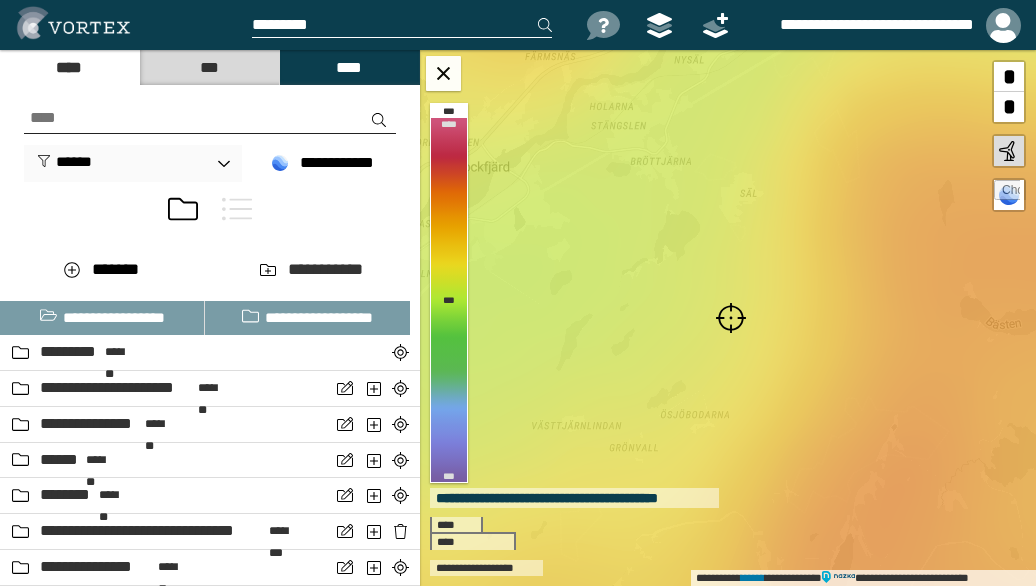 click at bounding box center (731, 318) 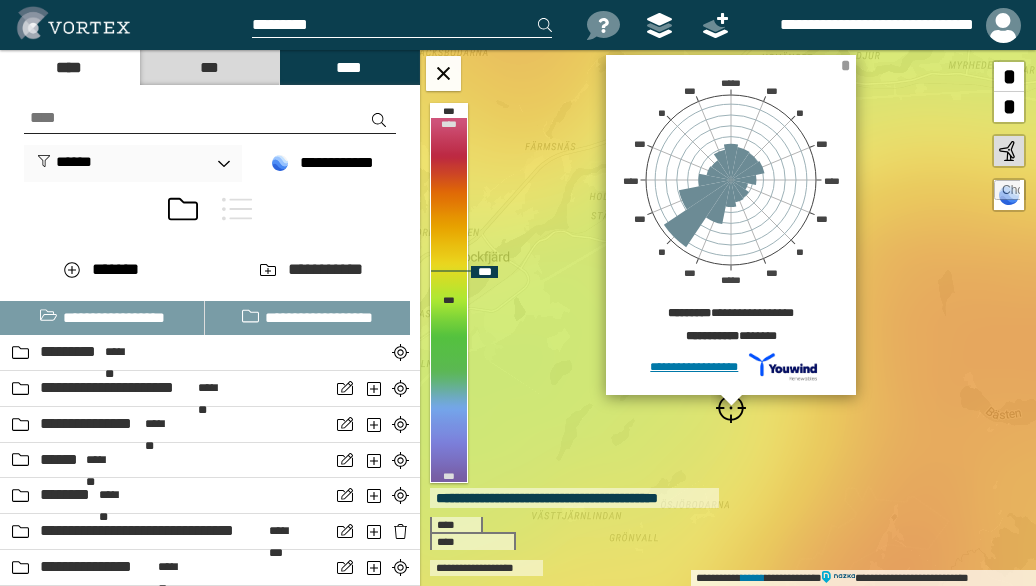 click on "*" at bounding box center [845, 65] 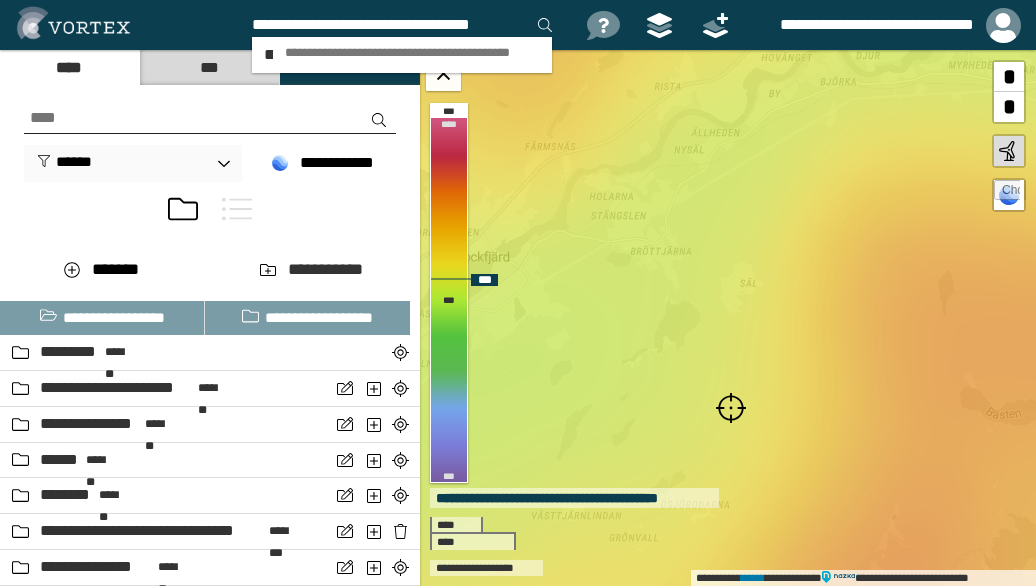 scroll, scrollTop: 0, scrollLeft: 5, axis: horizontal 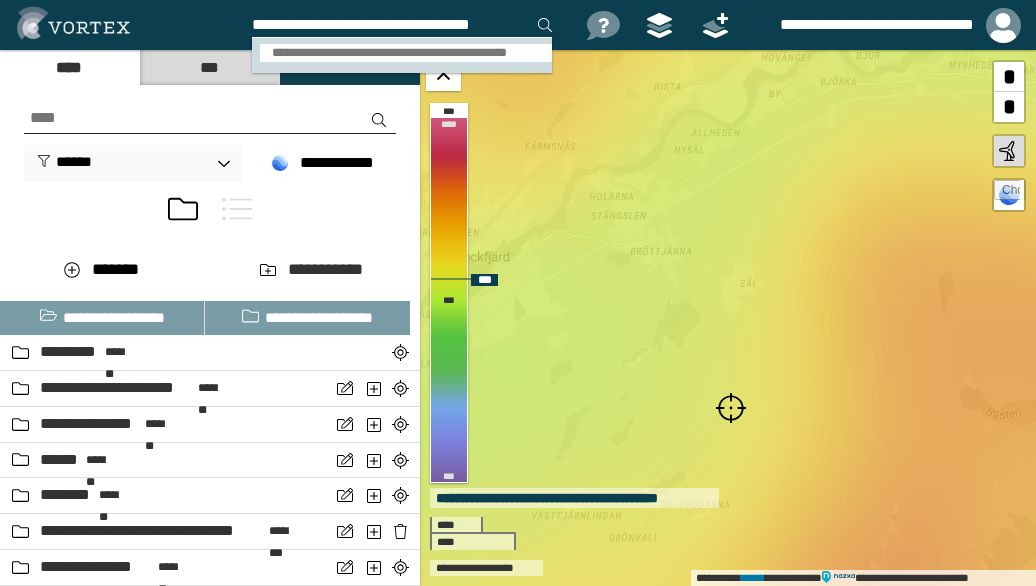 type on "**********" 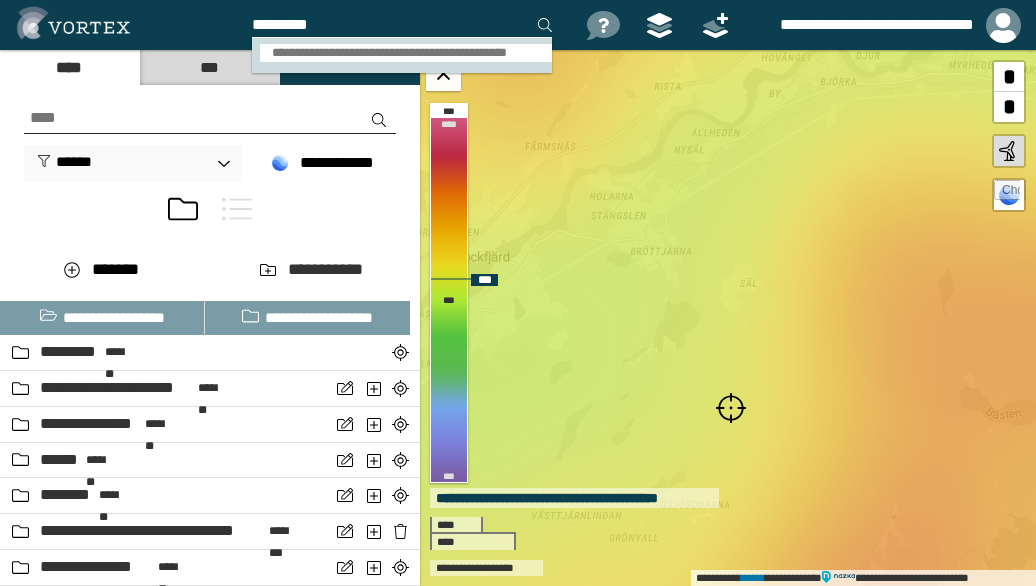 scroll, scrollTop: 0, scrollLeft: 0, axis: both 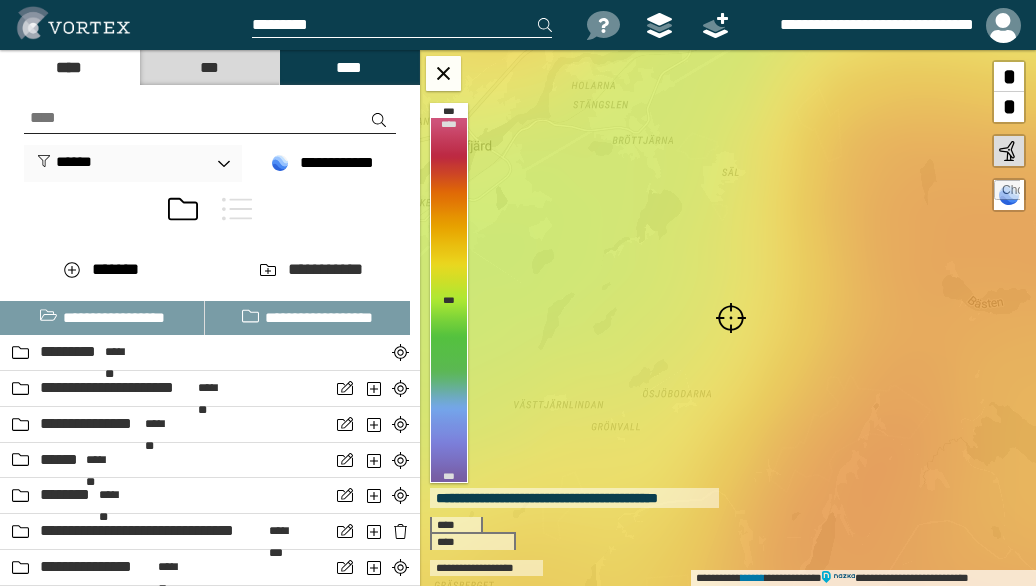 click at bounding box center [731, 318] 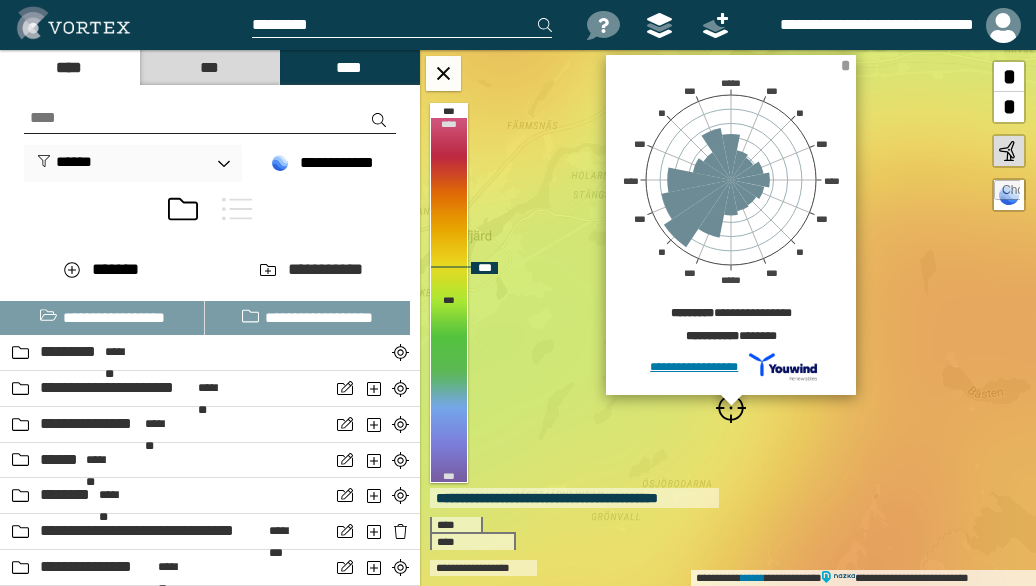 click on "*" at bounding box center [845, 65] 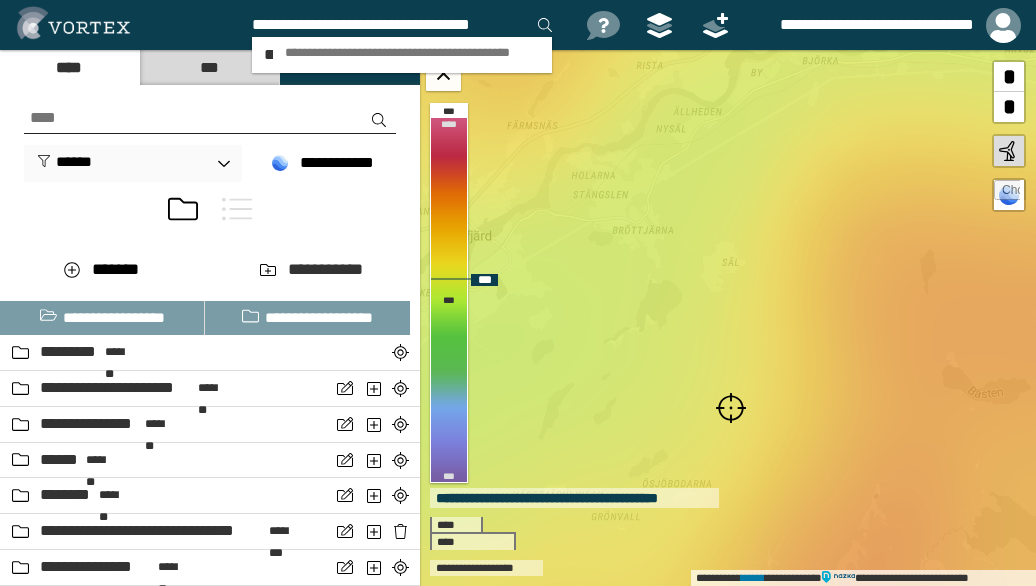 scroll, scrollTop: 0, scrollLeft: 5, axis: horizontal 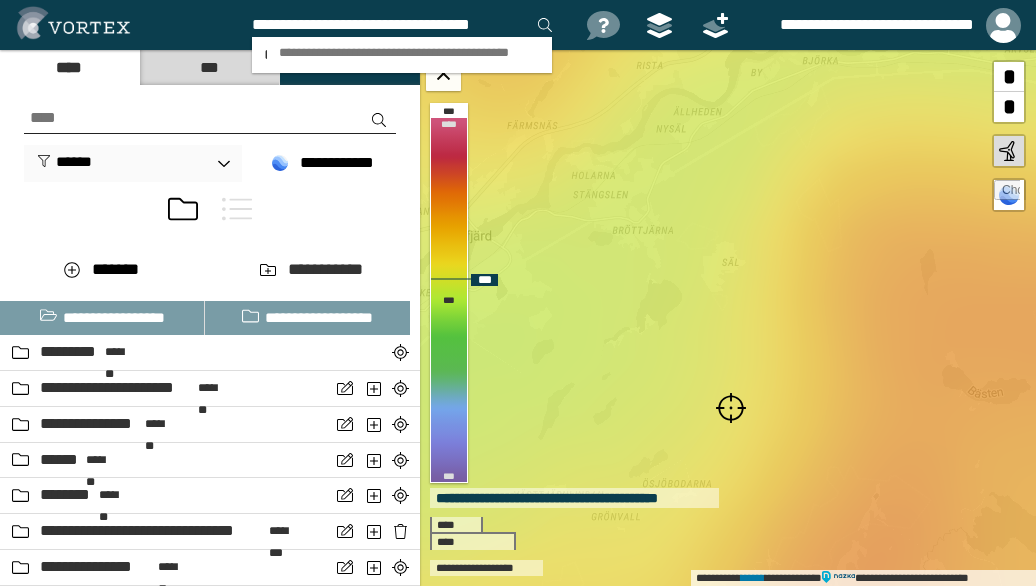type on "**********" 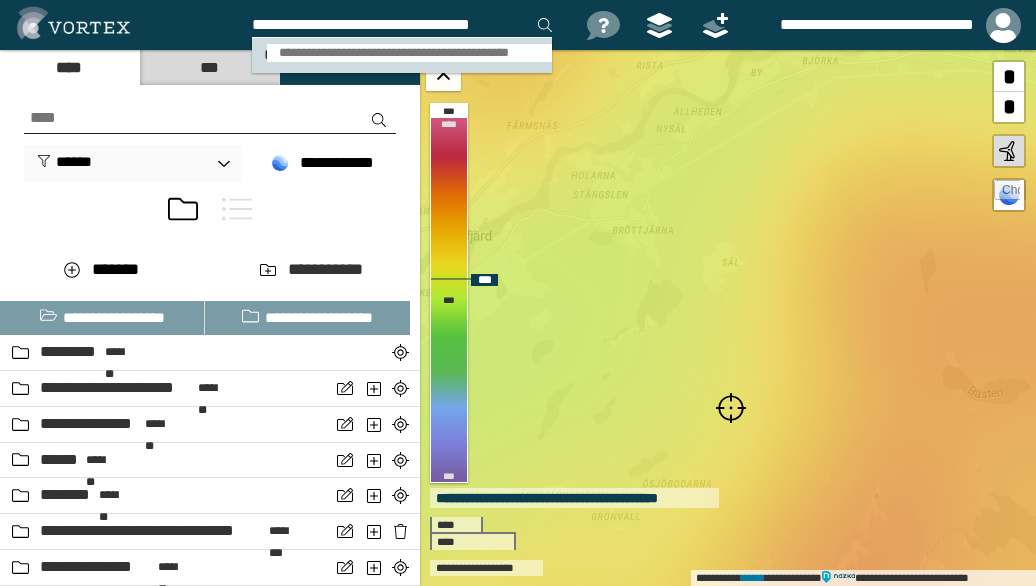 click on "**********" at bounding box center (410, 53) 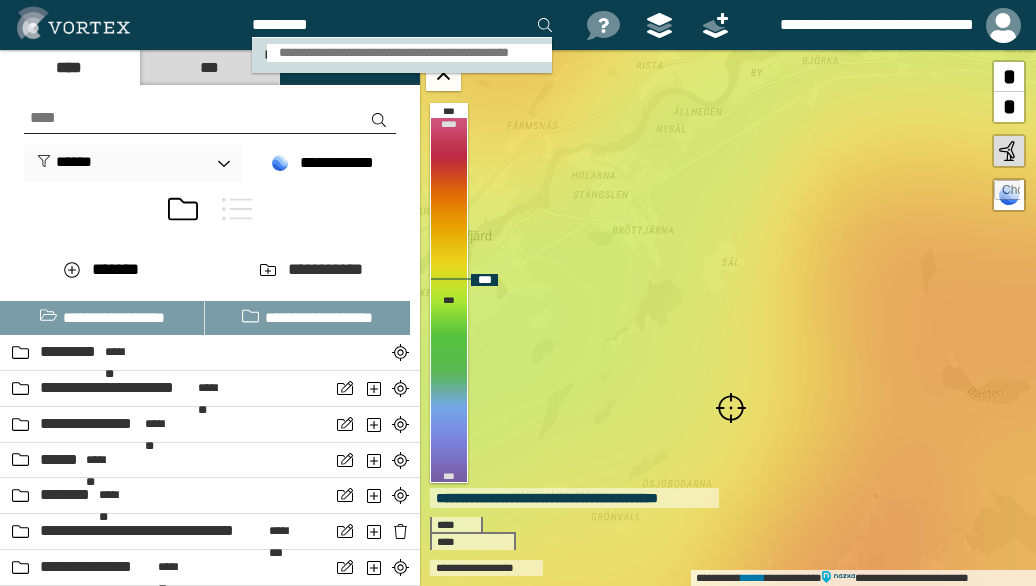 scroll, scrollTop: 0, scrollLeft: 0, axis: both 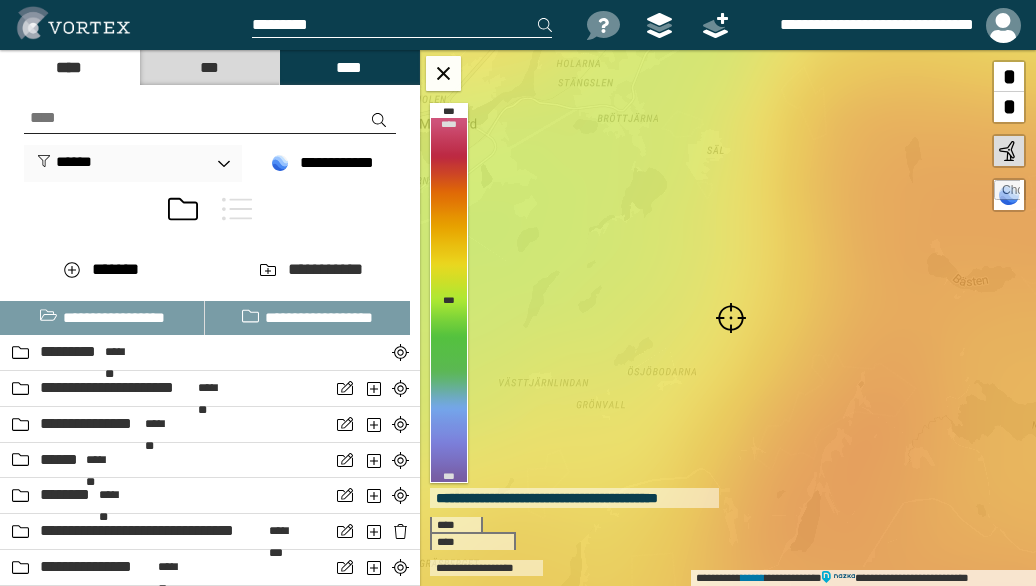 click at bounding box center (731, 318) 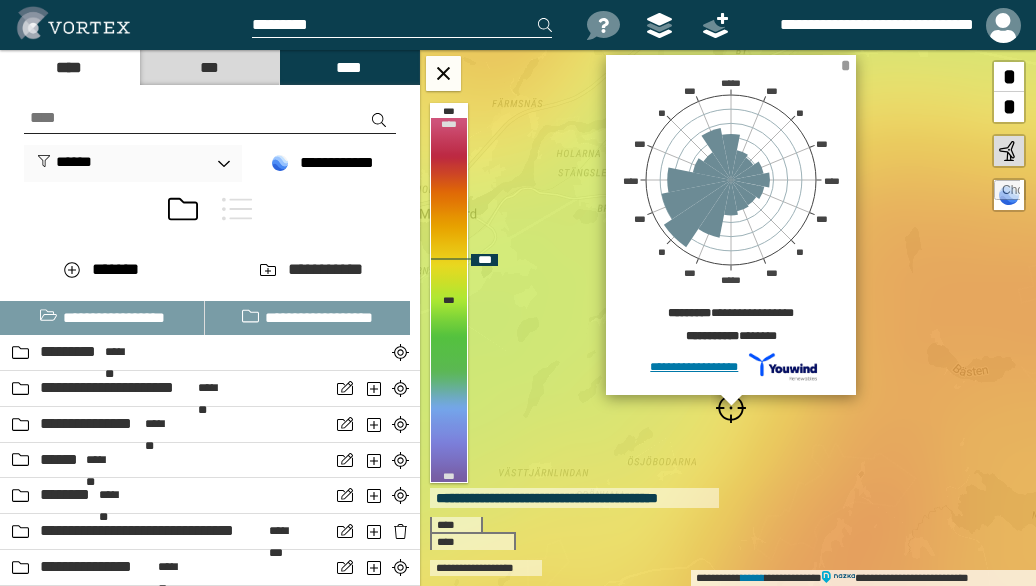 click on "*" at bounding box center [845, 65] 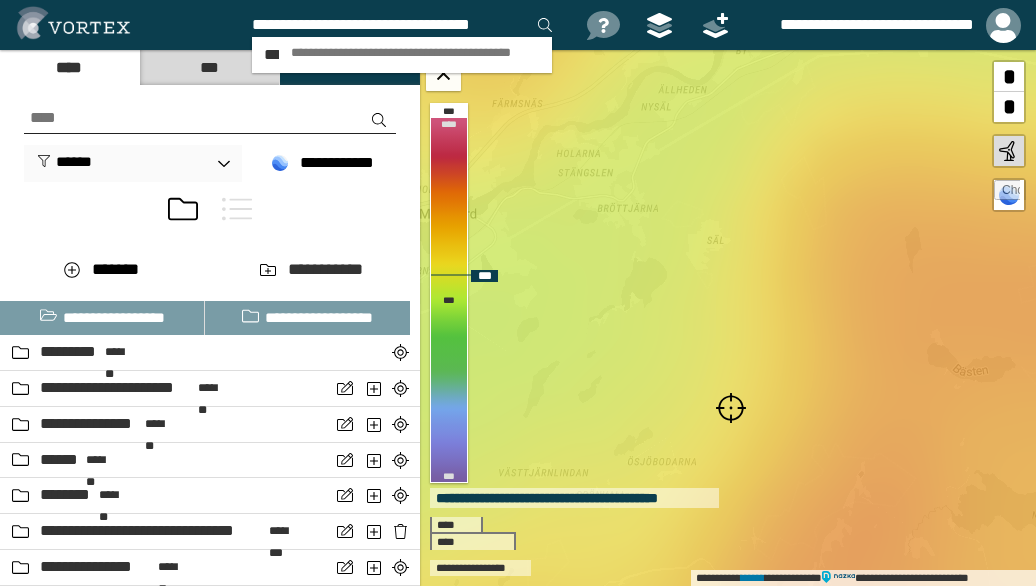 scroll, scrollTop: 0, scrollLeft: 5, axis: horizontal 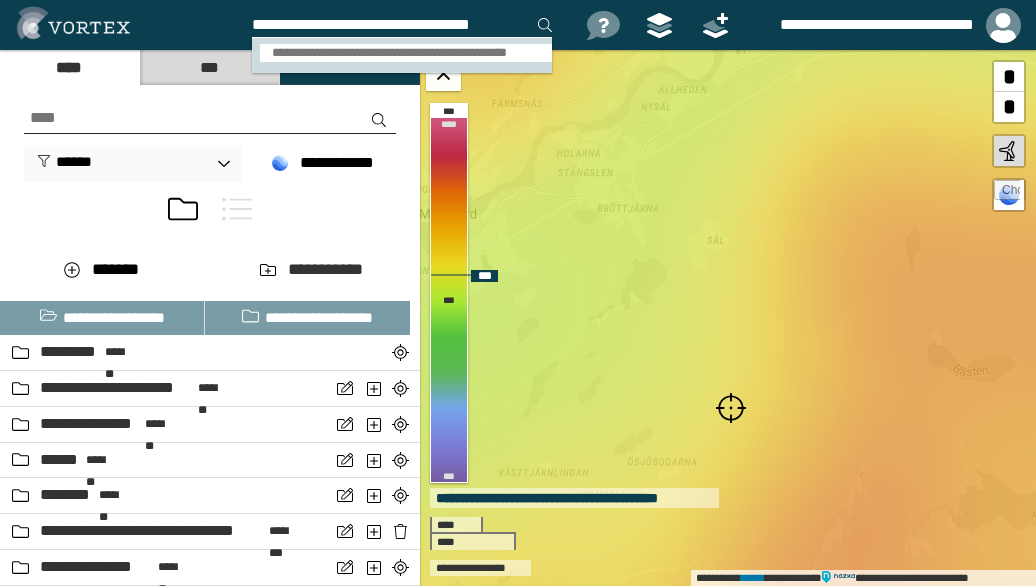 type on "**********" 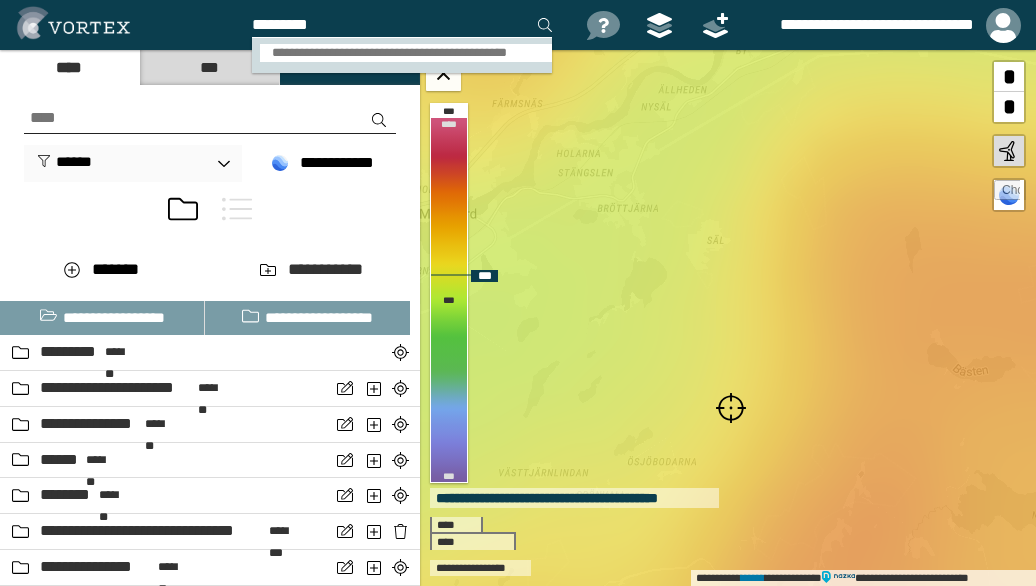 scroll, scrollTop: 0, scrollLeft: 0, axis: both 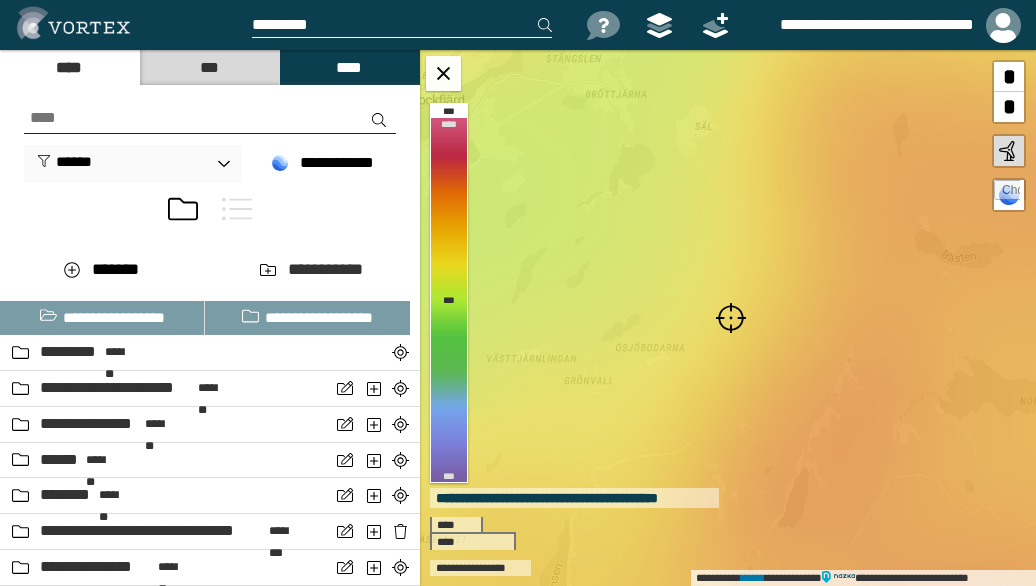 click at bounding box center (731, 318) 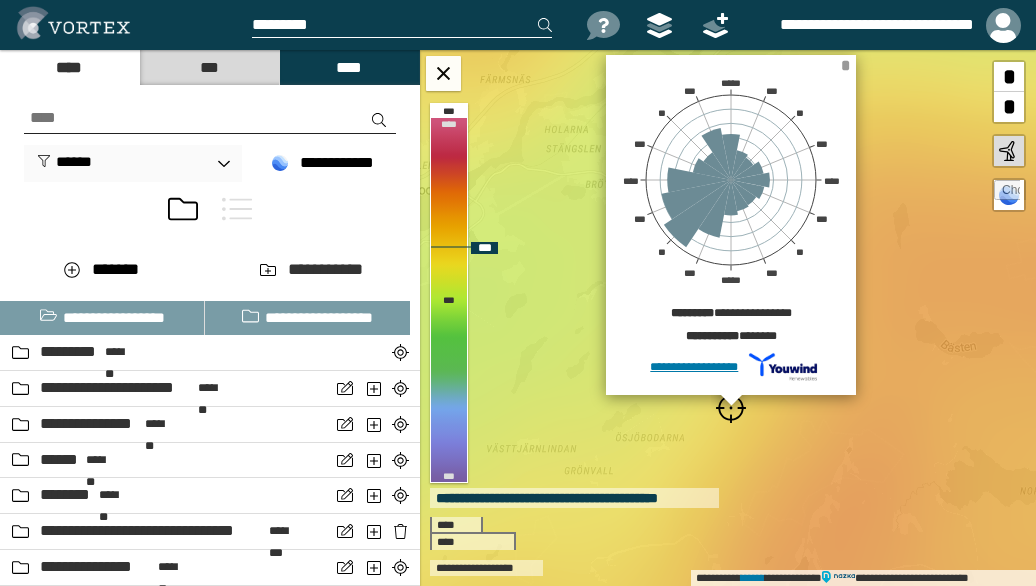 click on "*" at bounding box center [845, 65] 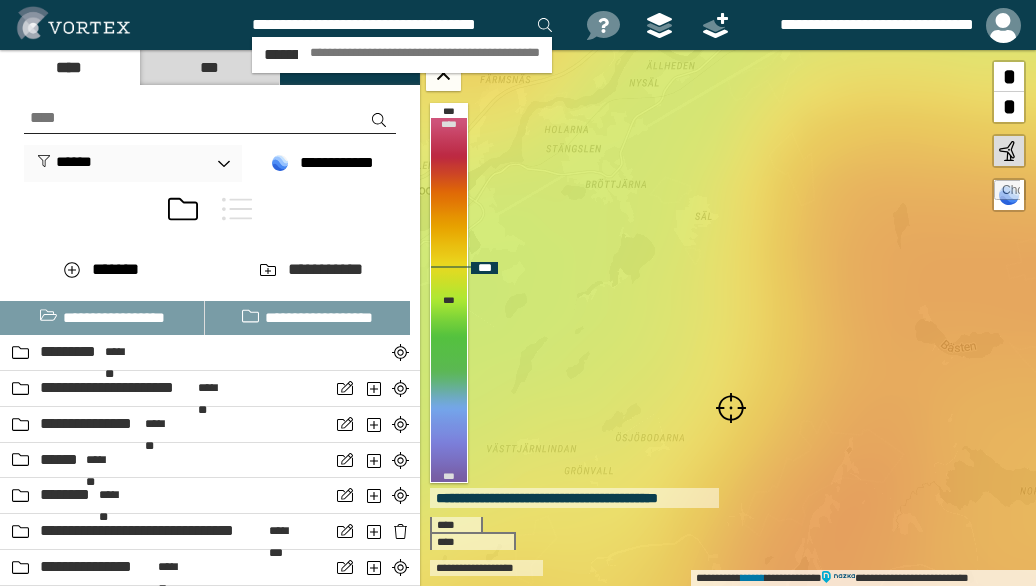 scroll, scrollTop: 0, scrollLeft: 13, axis: horizontal 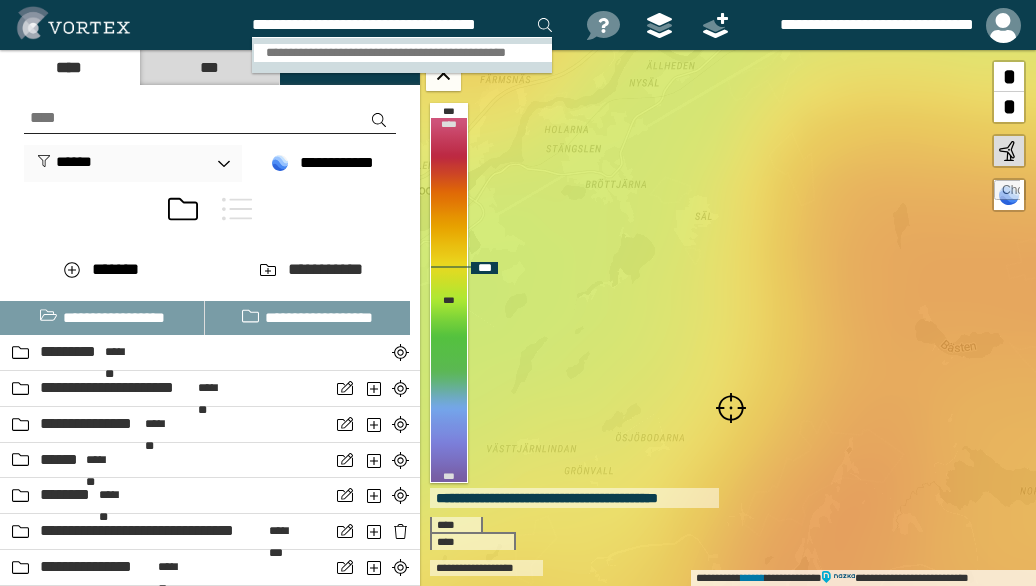 type on "**********" 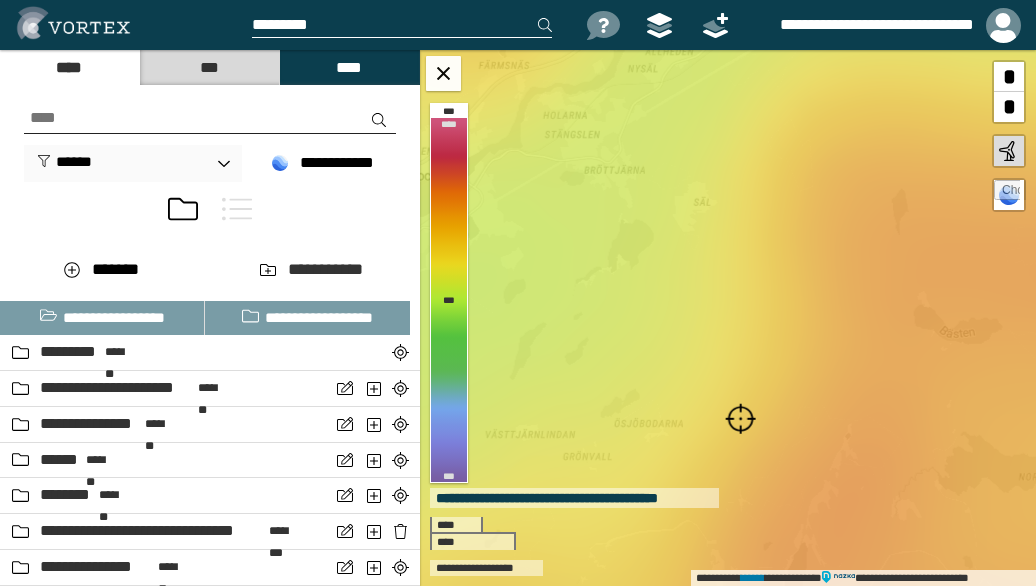 scroll, scrollTop: 0, scrollLeft: 0, axis: both 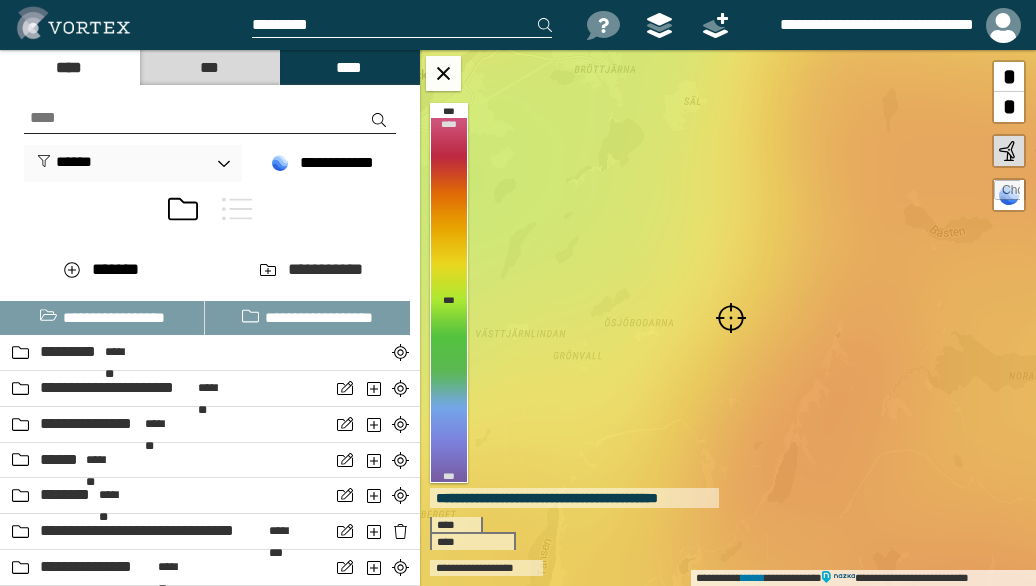 click at bounding box center [731, 318] 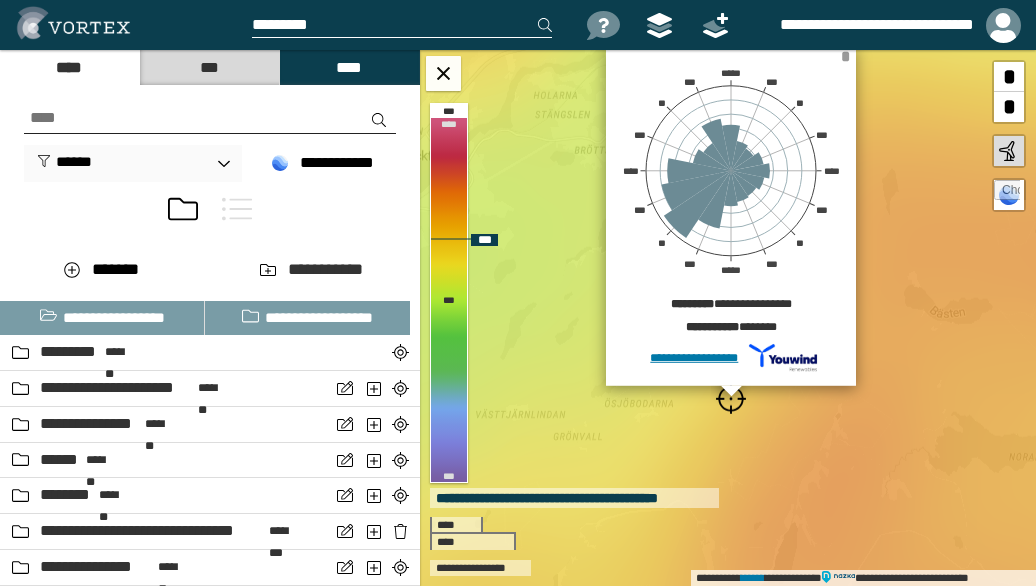 click on "*" at bounding box center [845, 56] 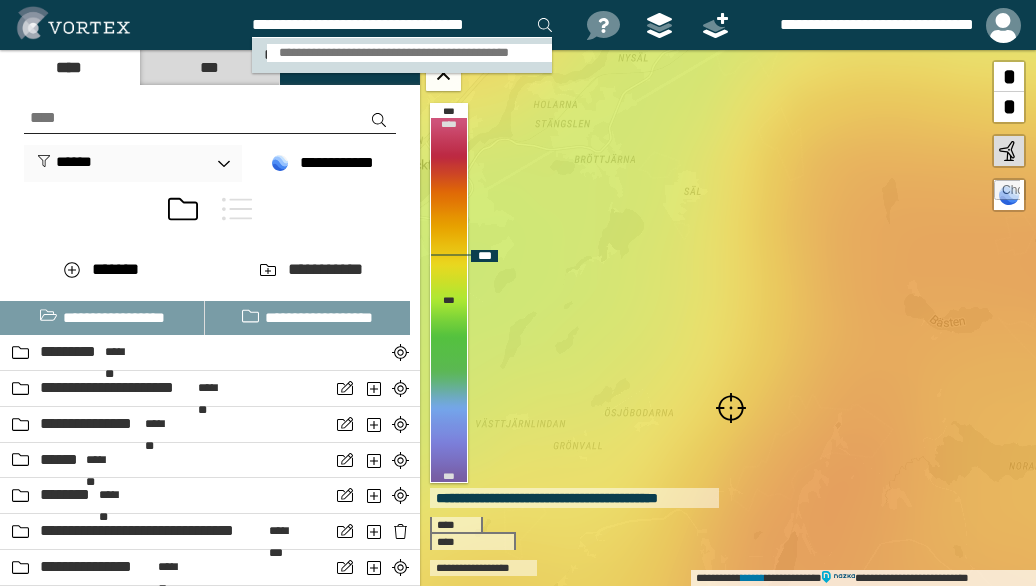 type on "**********" 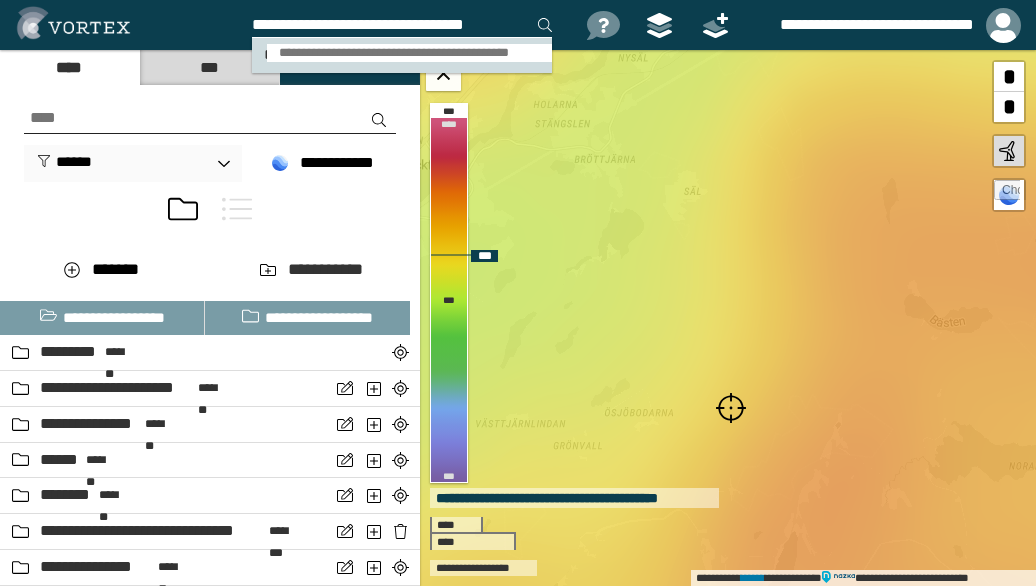 click on "**********" at bounding box center [410, 53] 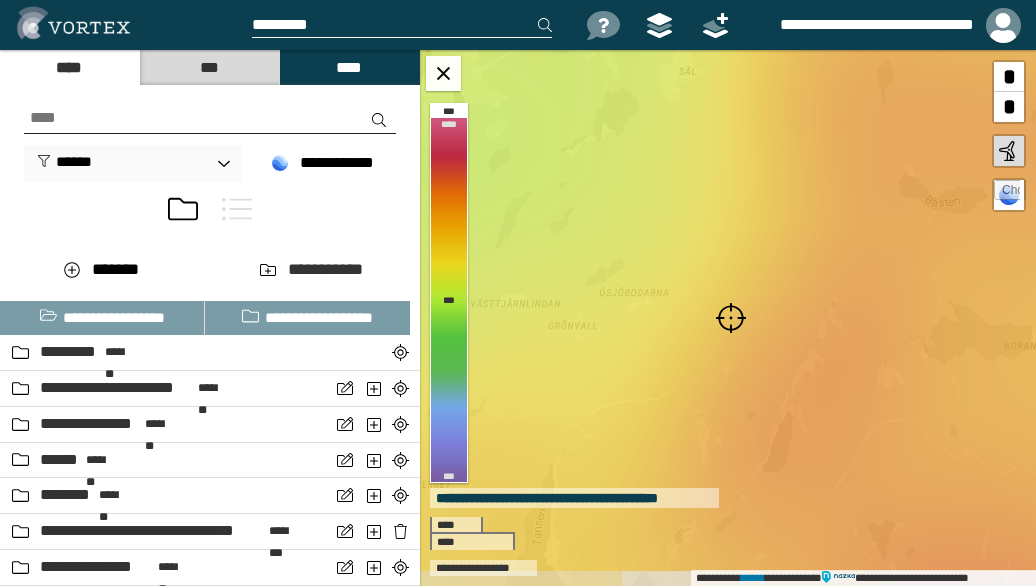 click at bounding box center [731, 318] 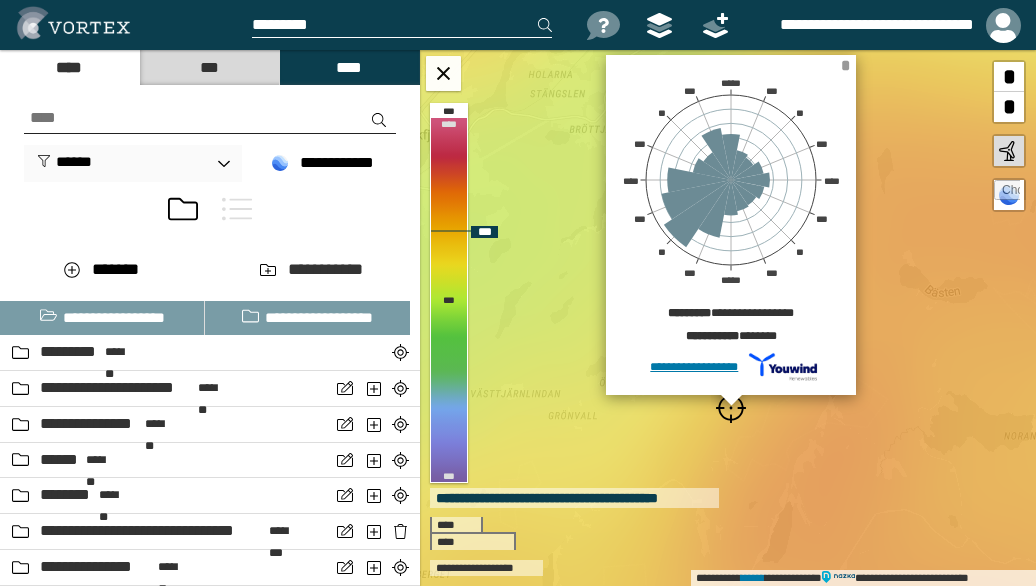 click on "*" at bounding box center [845, 65] 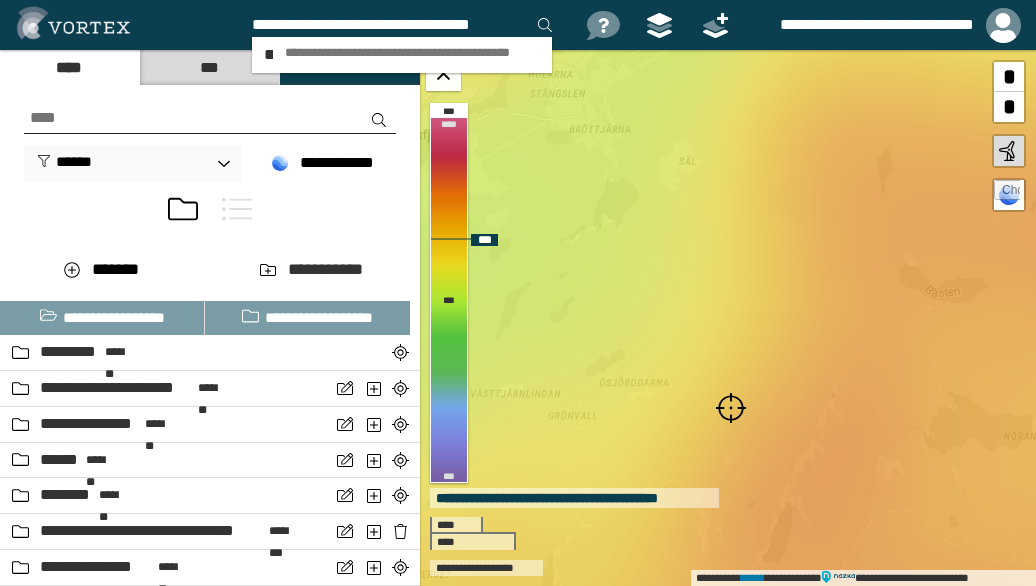 scroll, scrollTop: 0, scrollLeft: 5, axis: horizontal 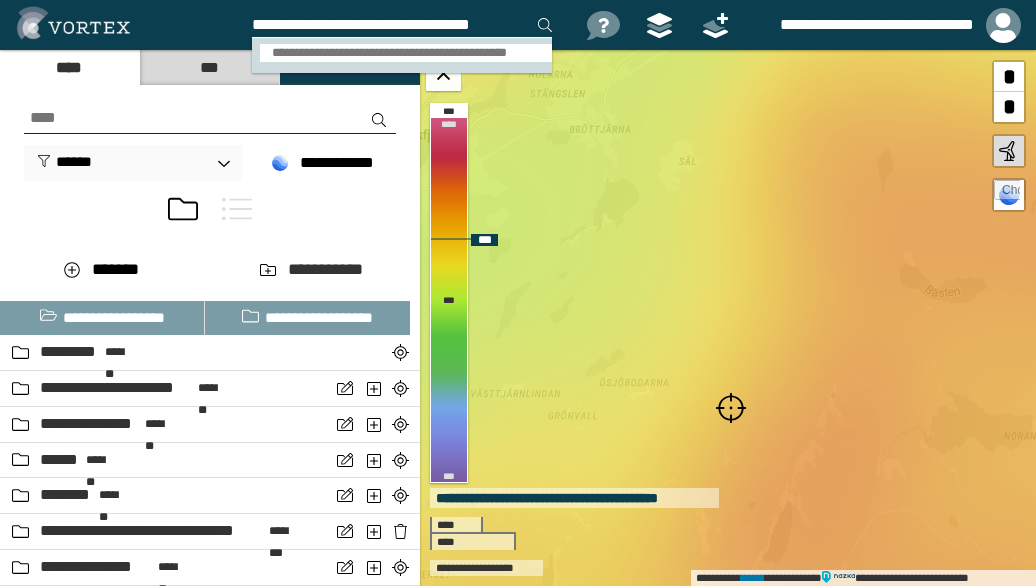 type on "**********" 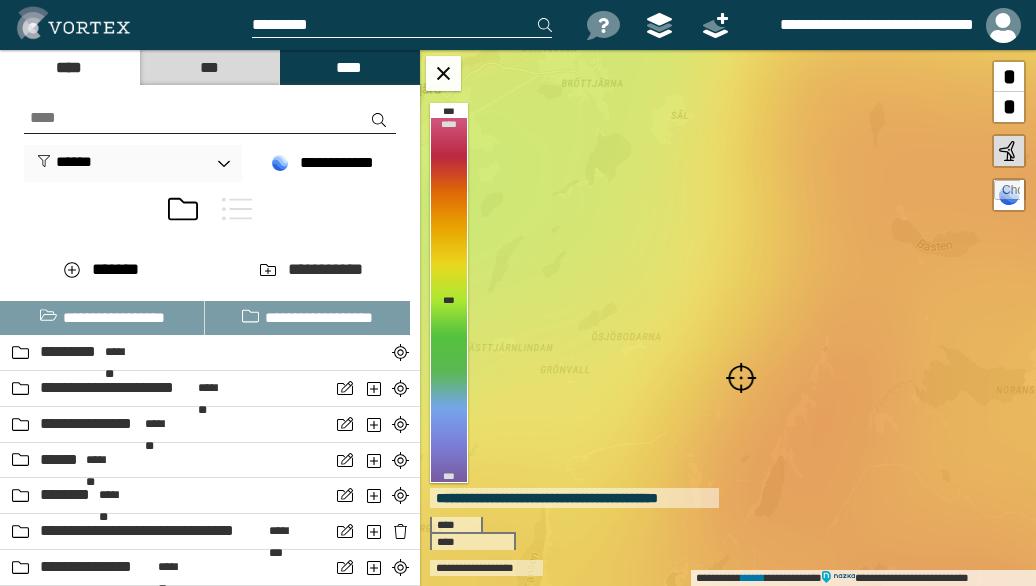 scroll, scrollTop: 0, scrollLeft: 0, axis: both 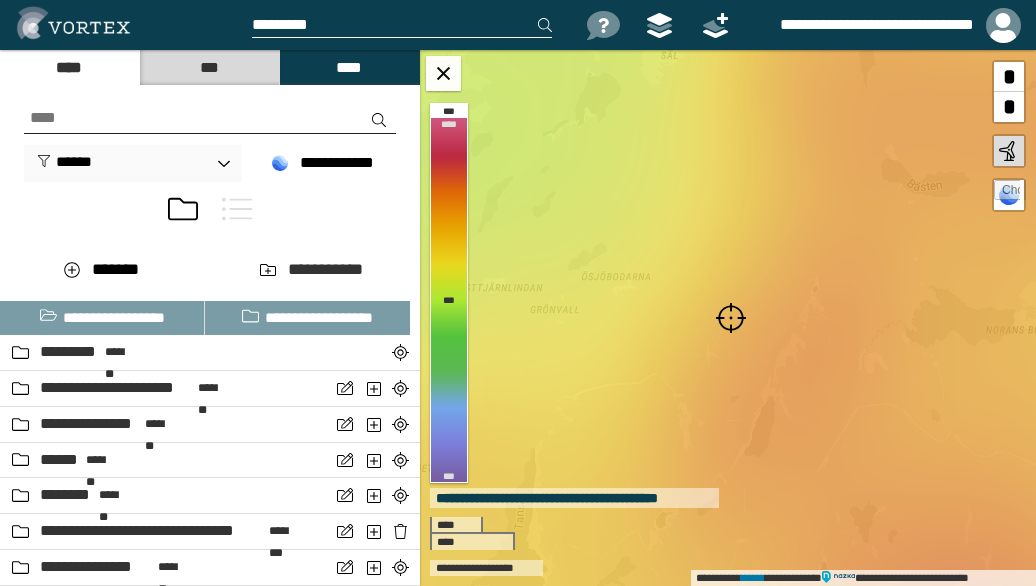 click at bounding box center (731, 318) 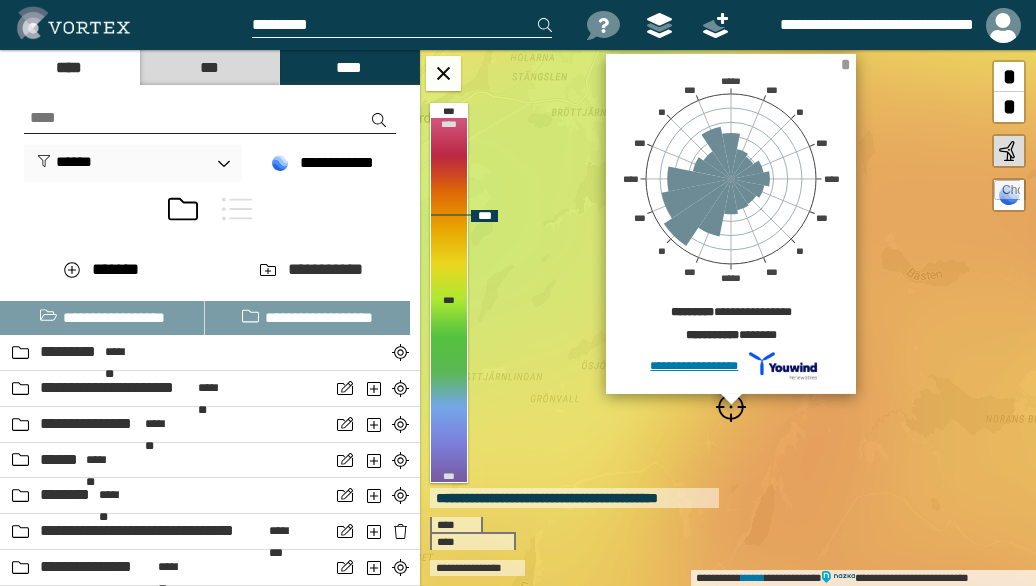 click on "*" at bounding box center (845, 64) 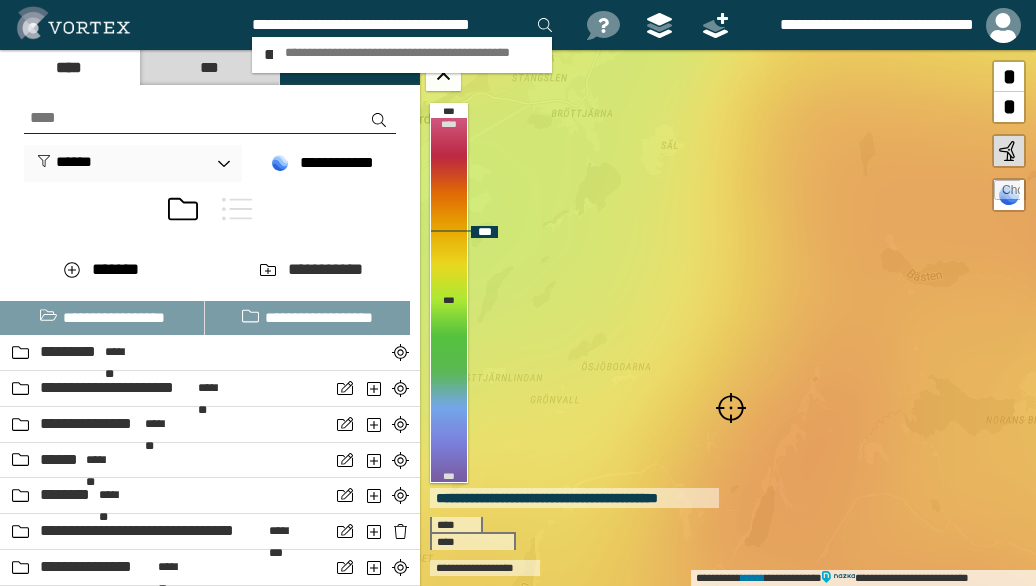 scroll, scrollTop: 0, scrollLeft: 5, axis: horizontal 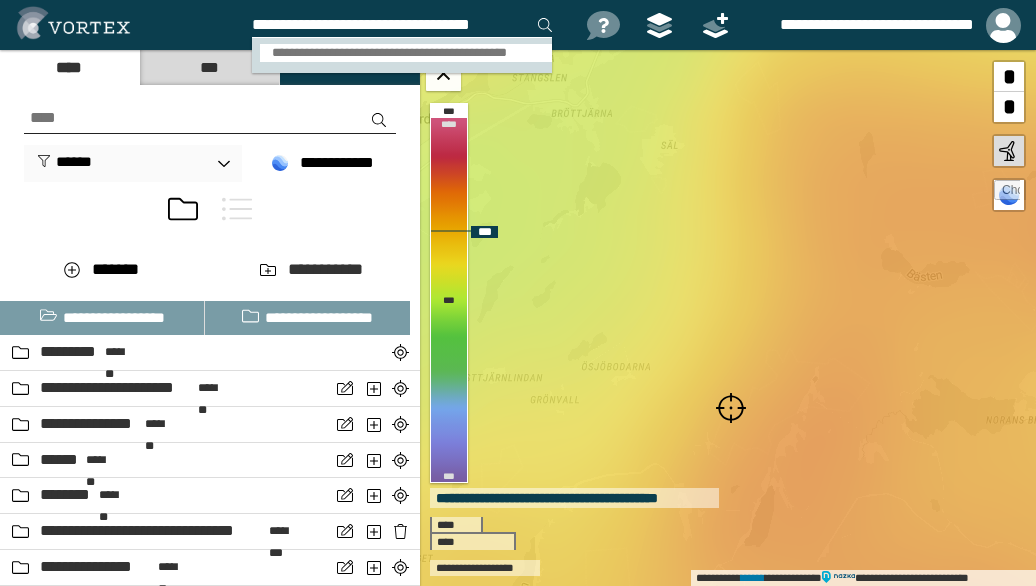 type on "**********" 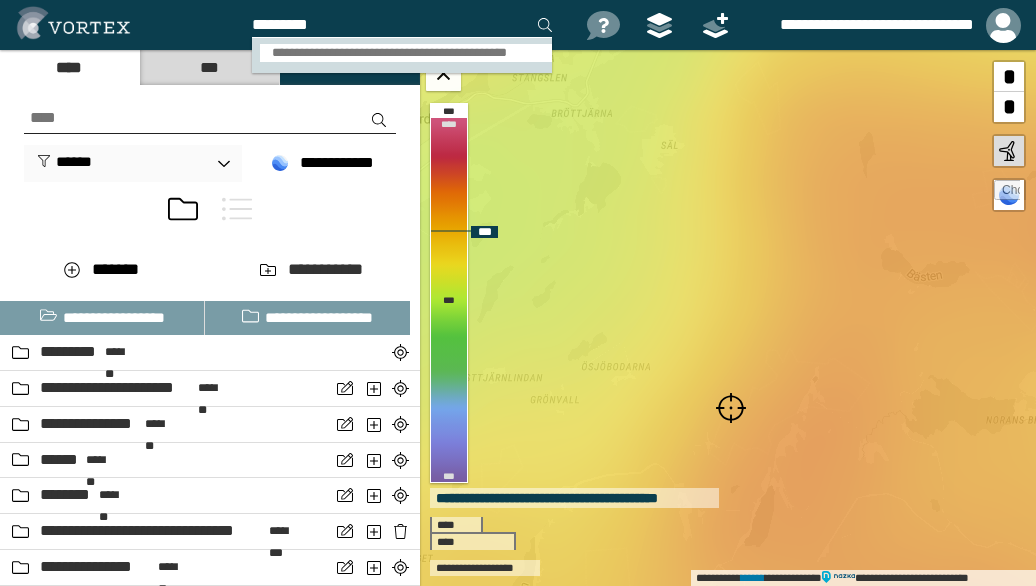 scroll, scrollTop: 0, scrollLeft: 0, axis: both 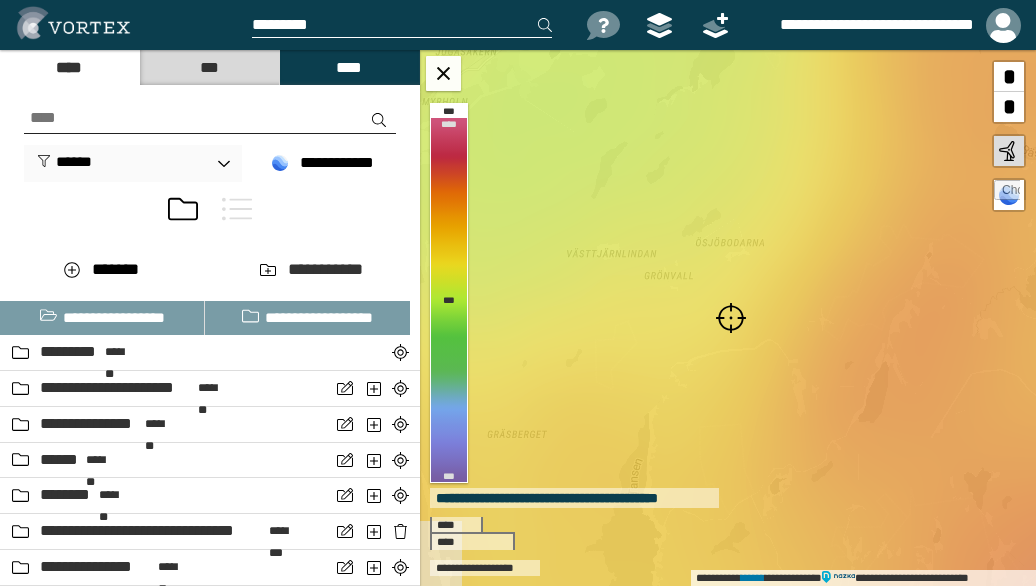 click at bounding box center [731, 318] 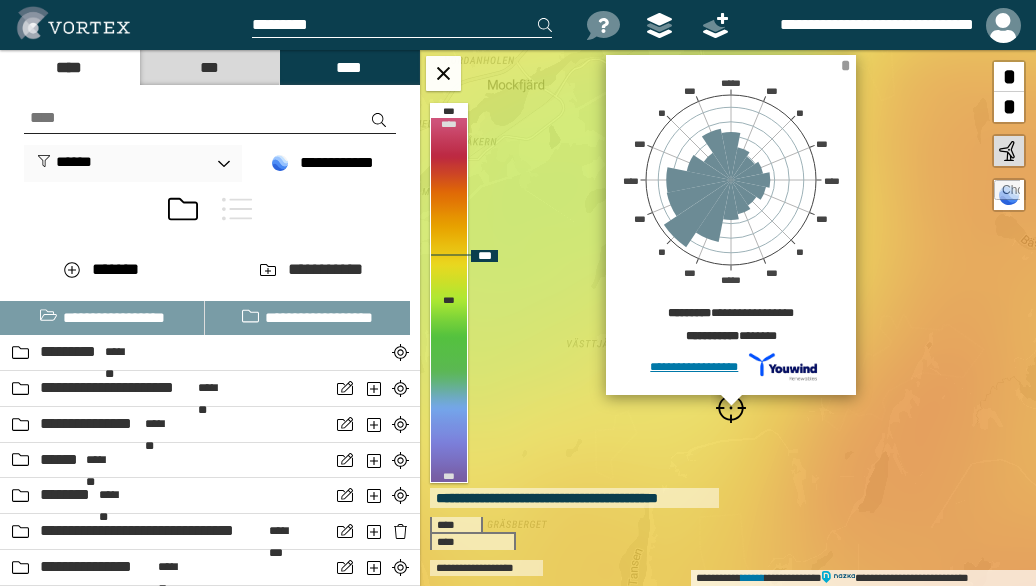 click on "*" at bounding box center [845, 65] 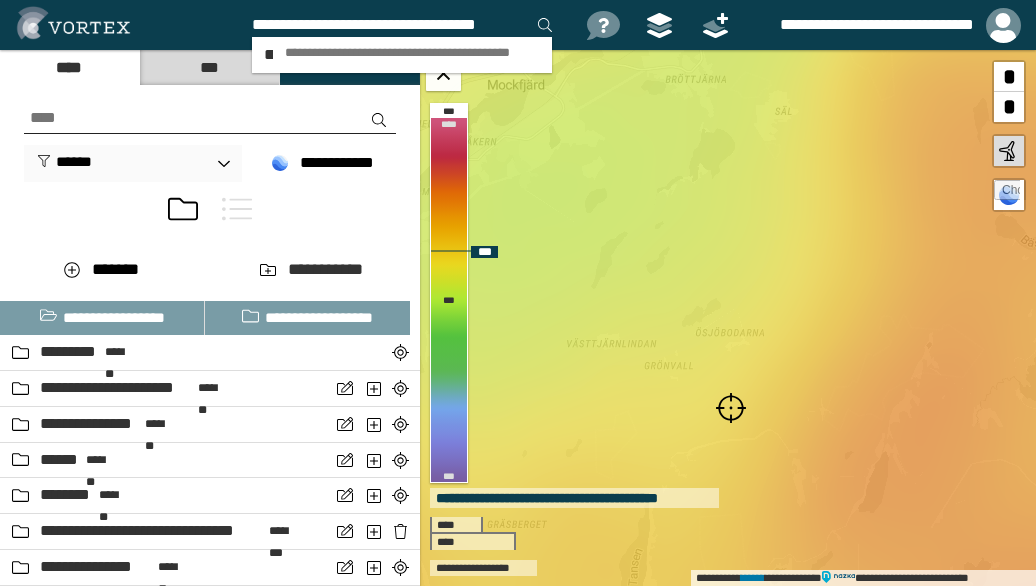 scroll, scrollTop: 0, scrollLeft: 13, axis: horizontal 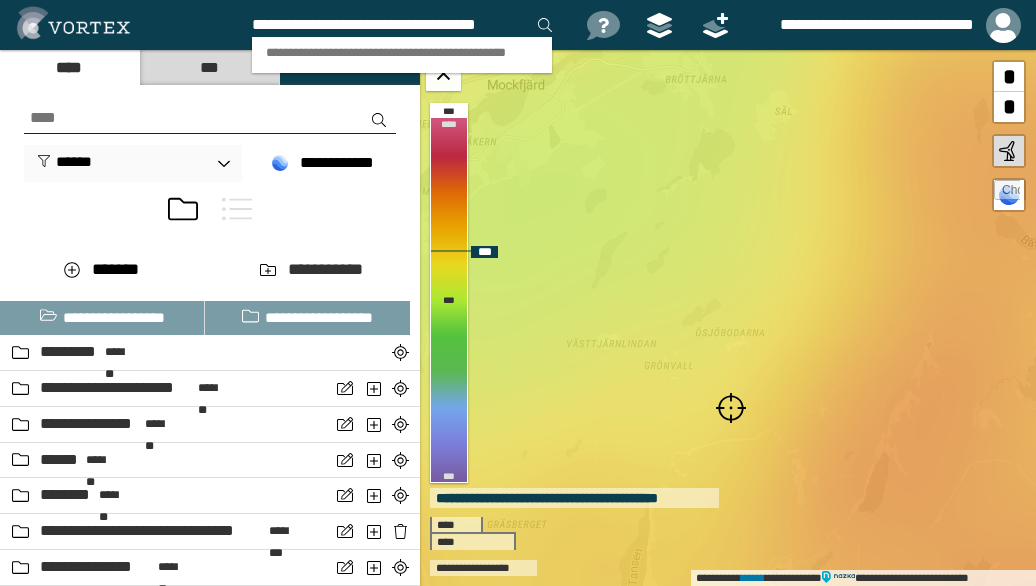 type on "**********" 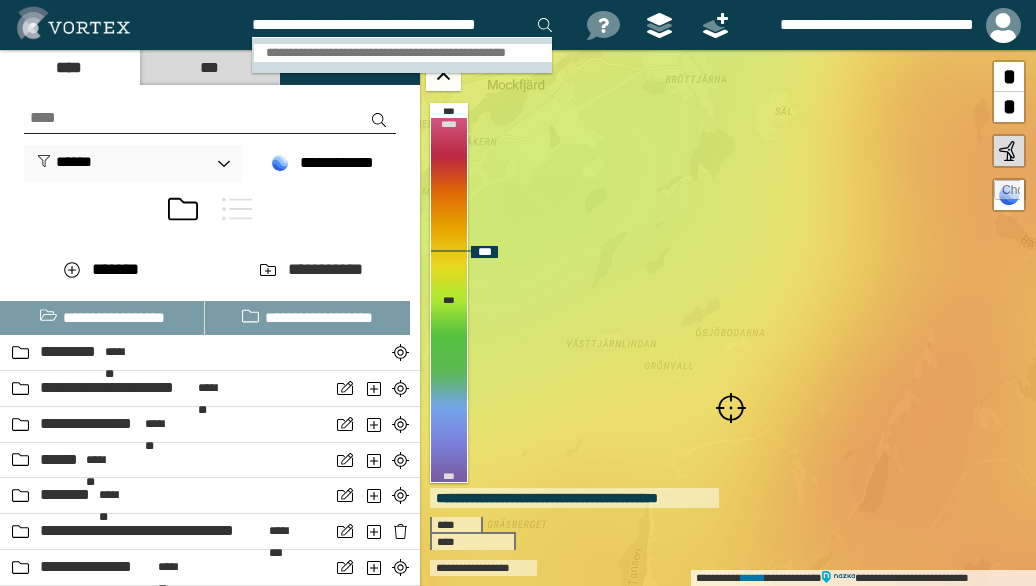 click on "**********" at bounding box center [403, 53] 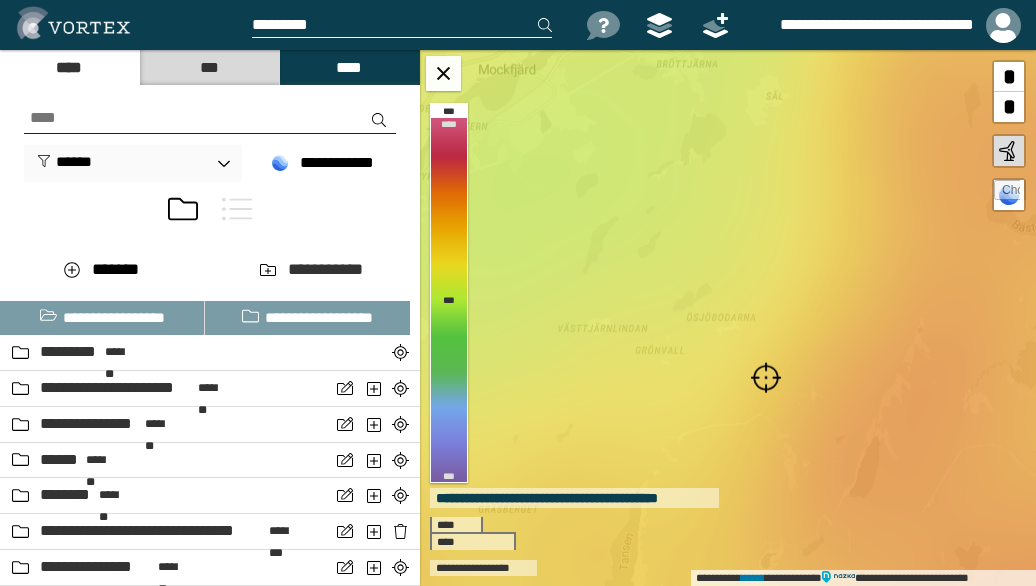 scroll, scrollTop: 0, scrollLeft: 0, axis: both 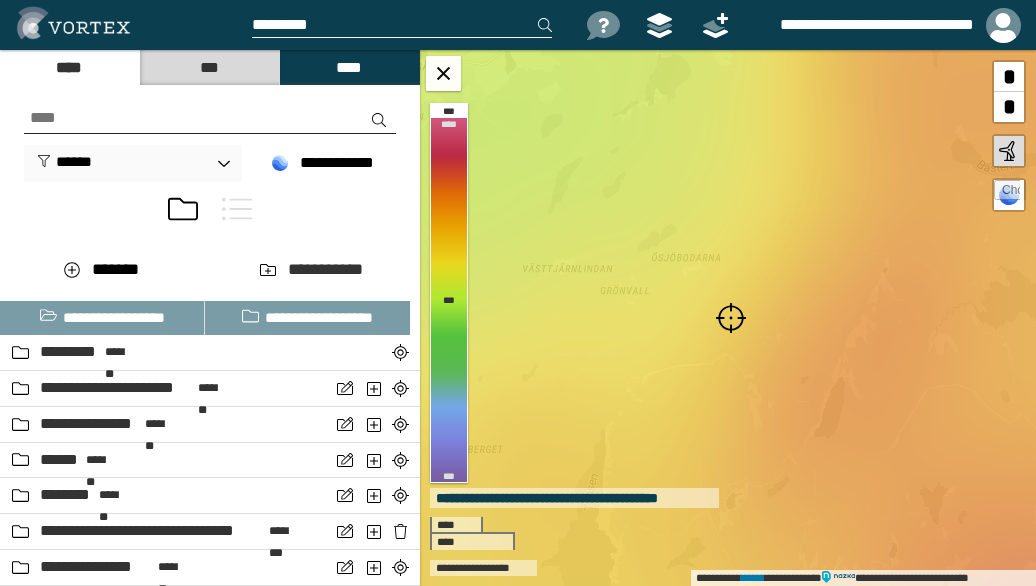 click at bounding box center [731, 318] 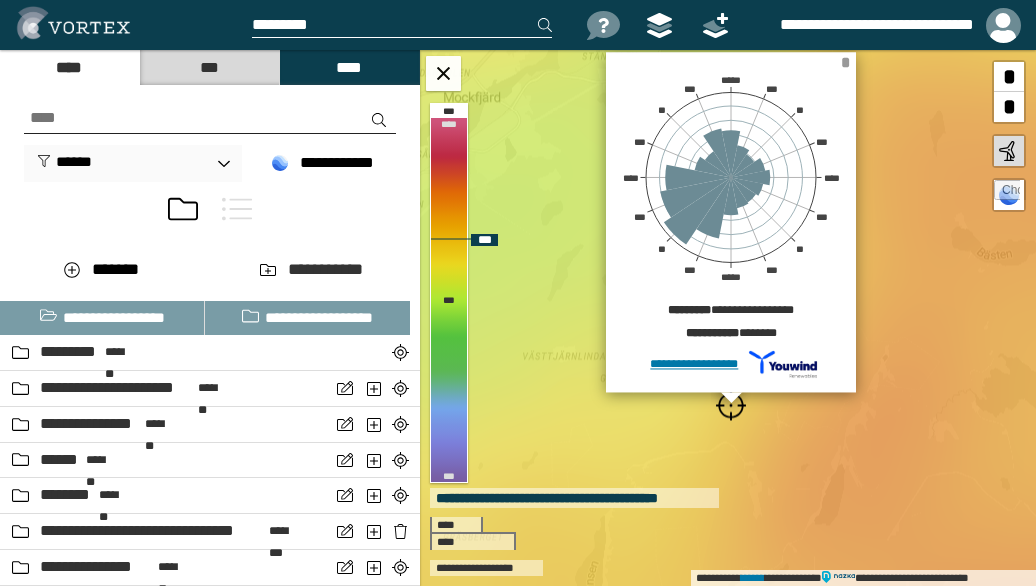 click on "*" at bounding box center [845, 62] 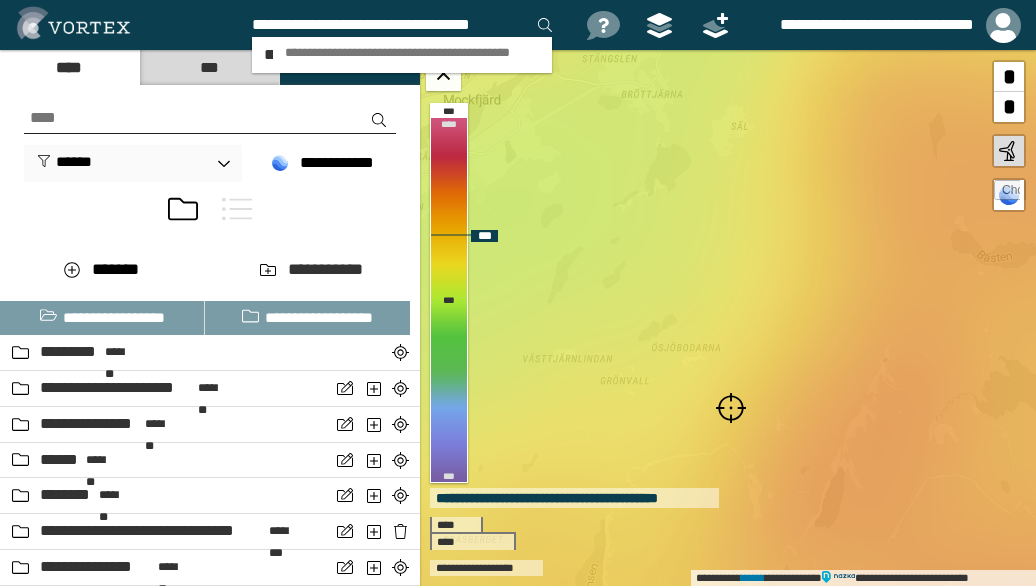 scroll, scrollTop: 0, scrollLeft: 5, axis: horizontal 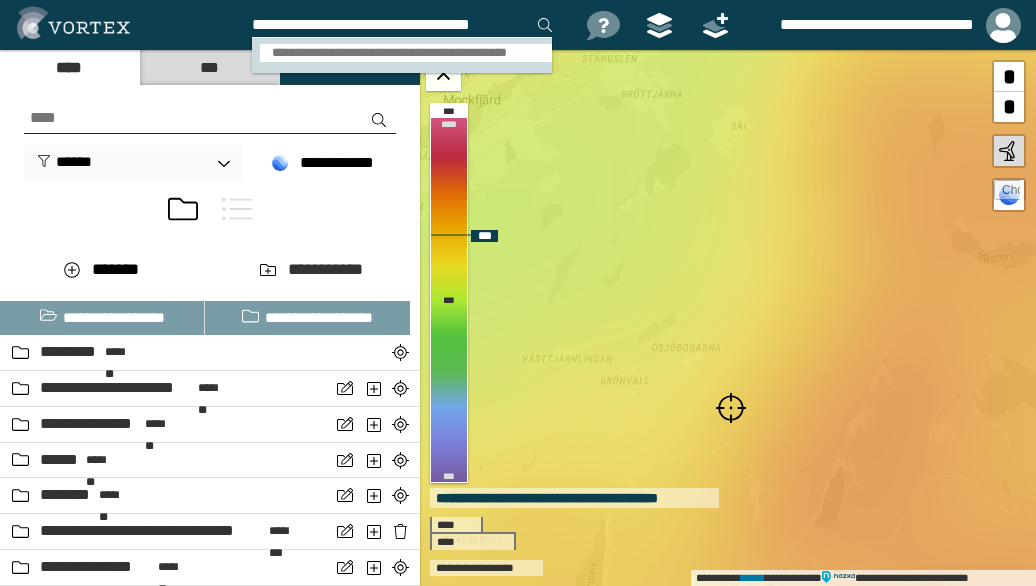 type on "**********" 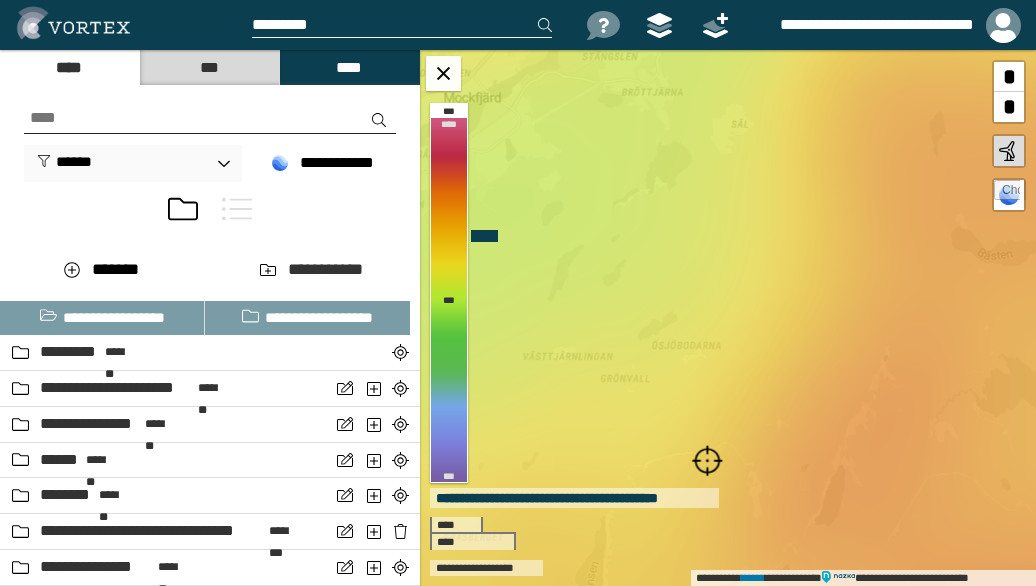 scroll, scrollTop: 0, scrollLeft: 0, axis: both 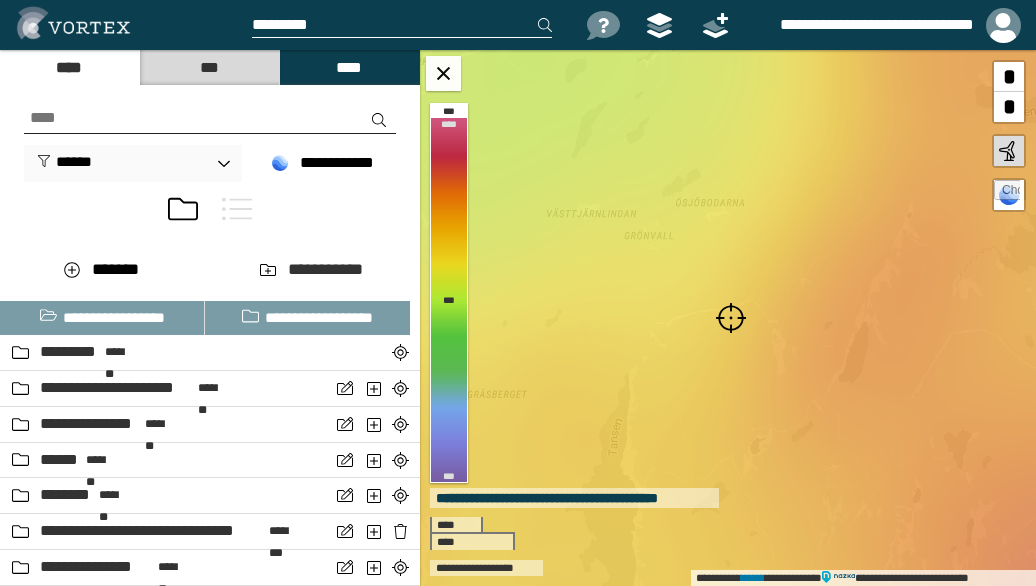 click at bounding box center [731, 318] 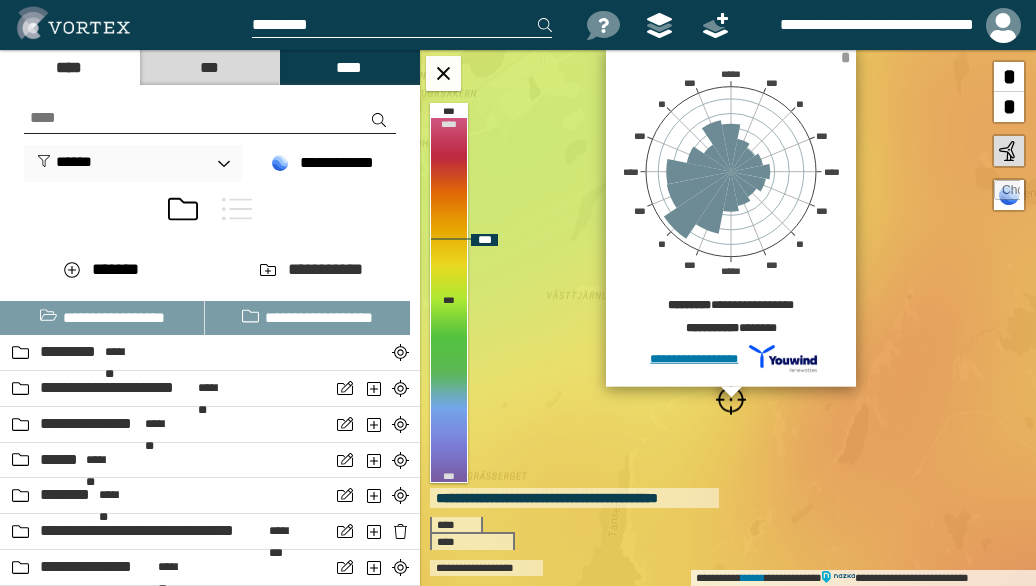 click on "*" at bounding box center [845, 57] 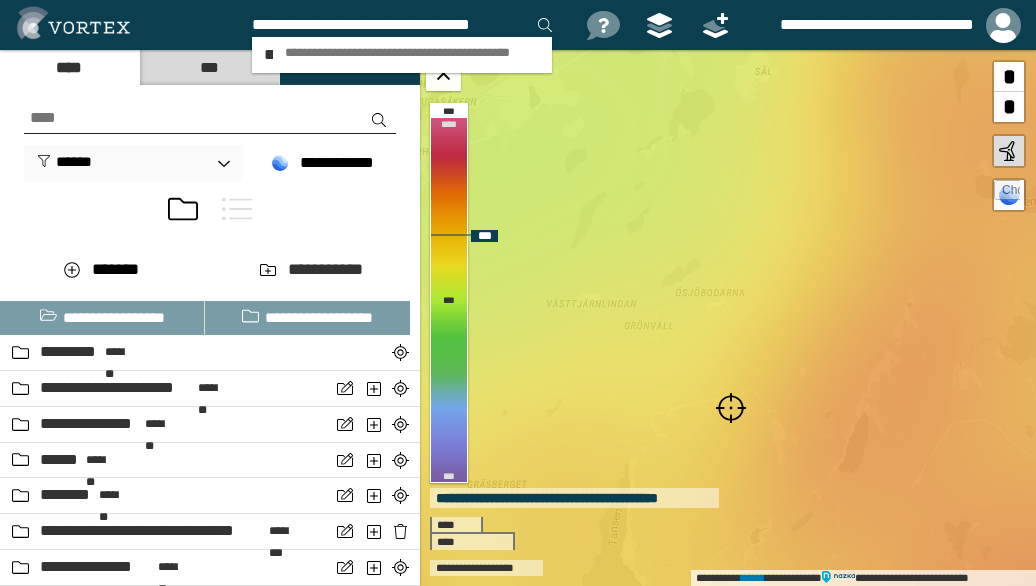 scroll, scrollTop: 0, scrollLeft: 5, axis: horizontal 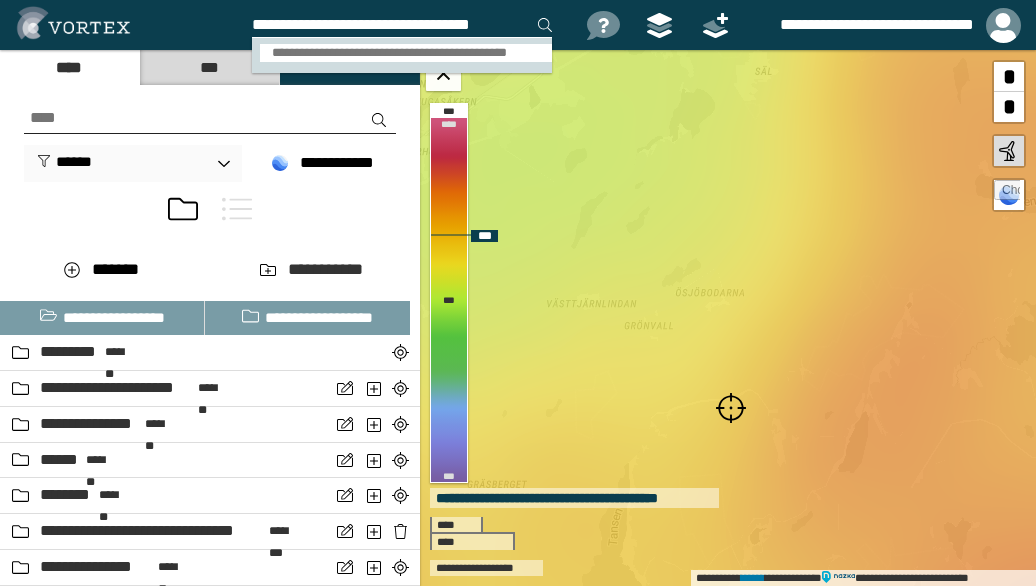 type on "**********" 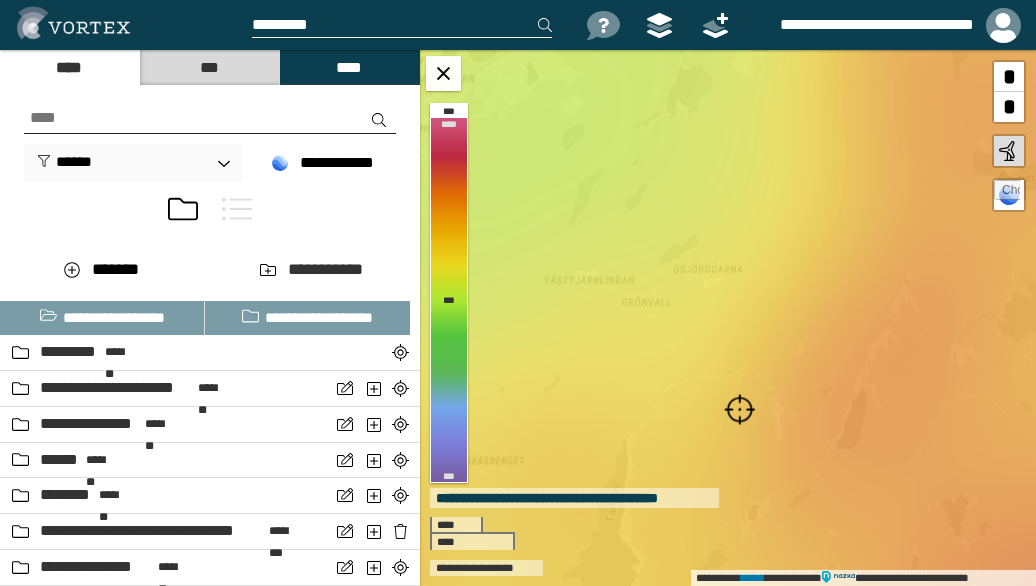 scroll, scrollTop: 0, scrollLeft: 0, axis: both 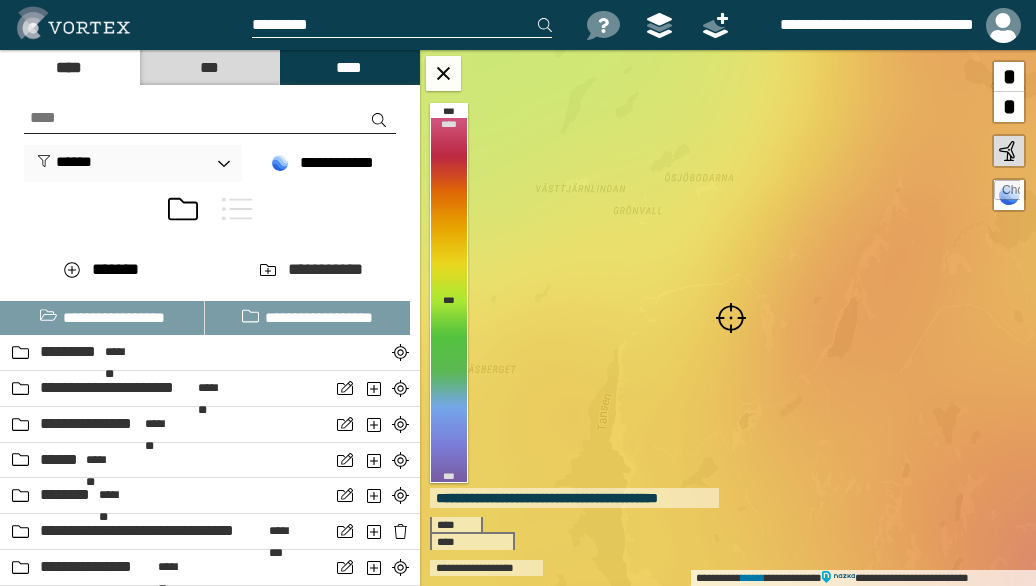 click at bounding box center [731, 318] 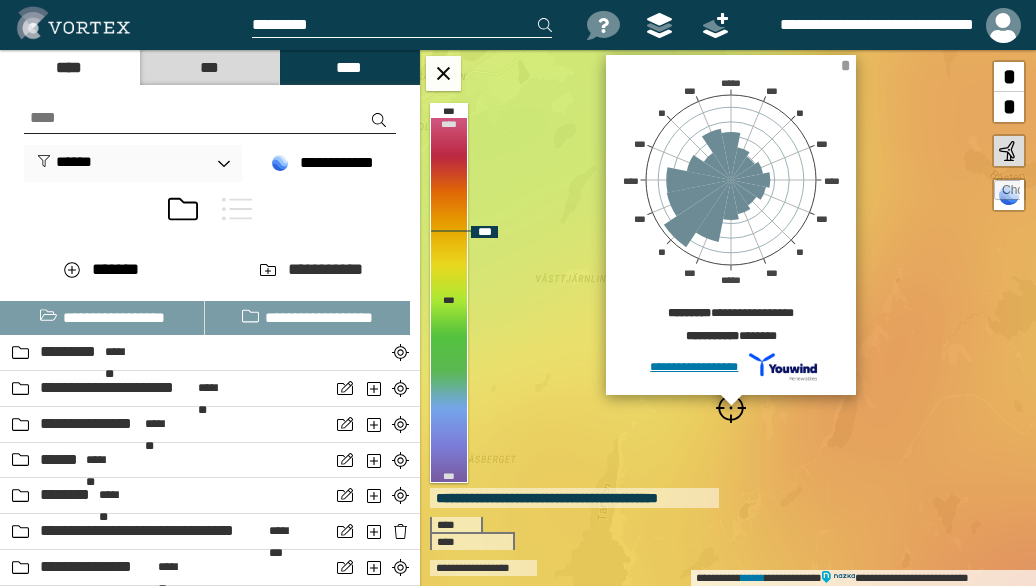 click on "*" at bounding box center [845, 65] 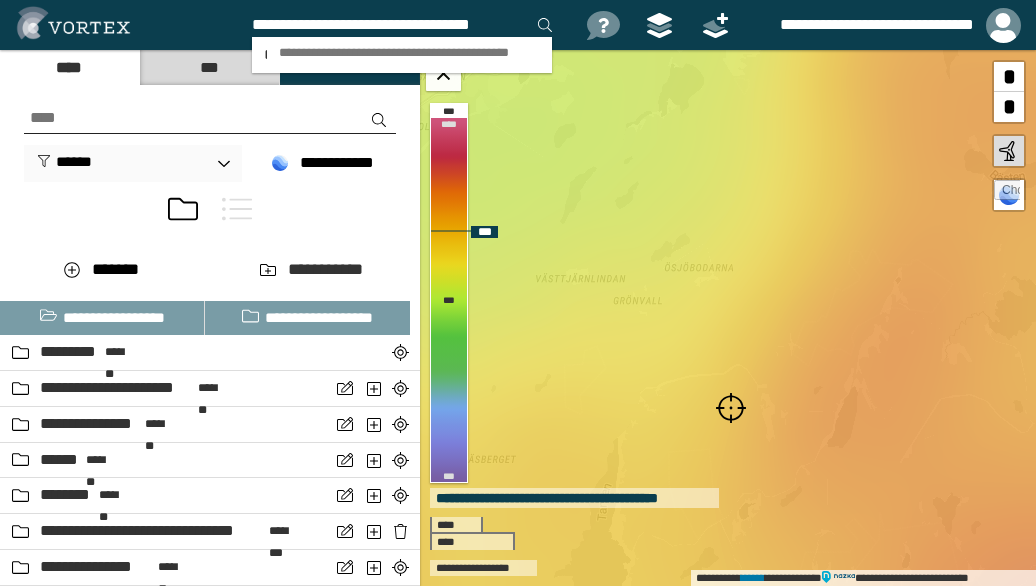 scroll, scrollTop: 0, scrollLeft: 13, axis: horizontal 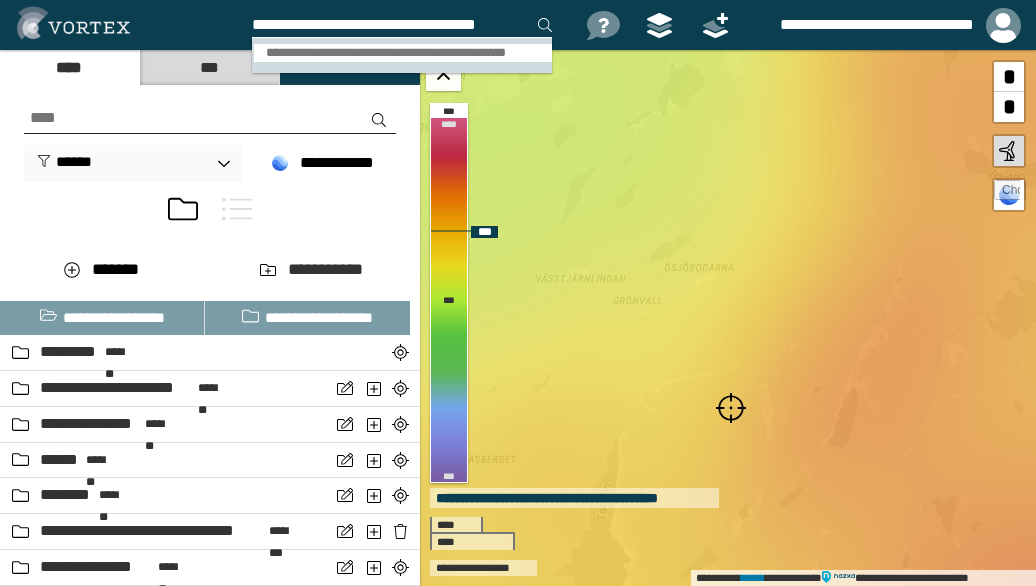 type on "**********" 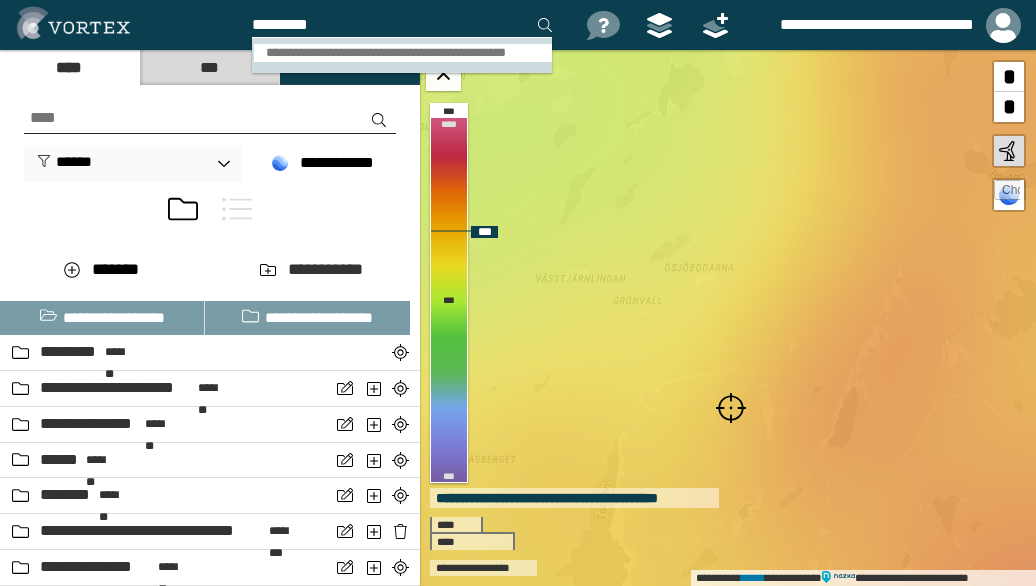 scroll, scrollTop: 0, scrollLeft: 0, axis: both 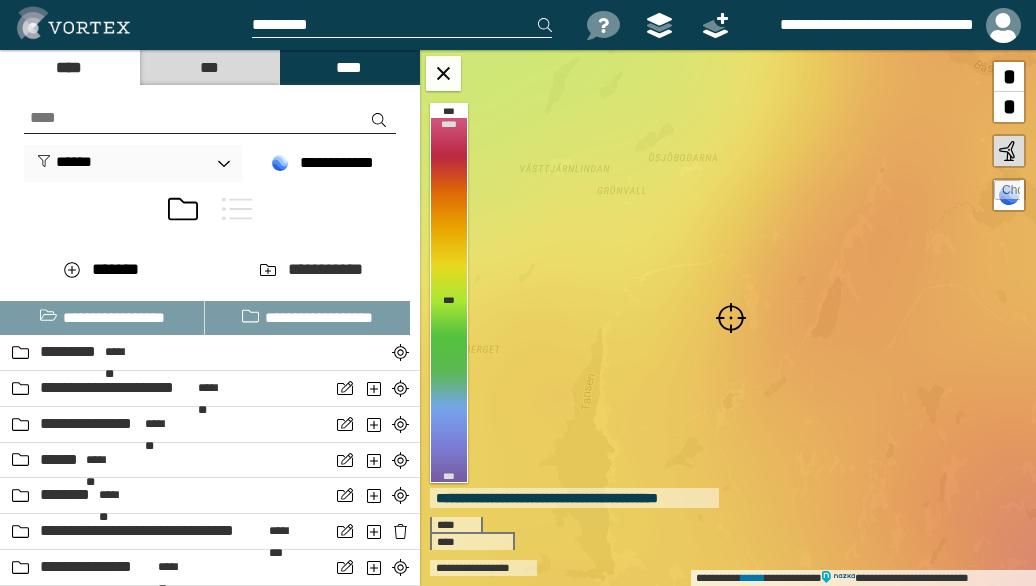click at bounding box center [731, 318] 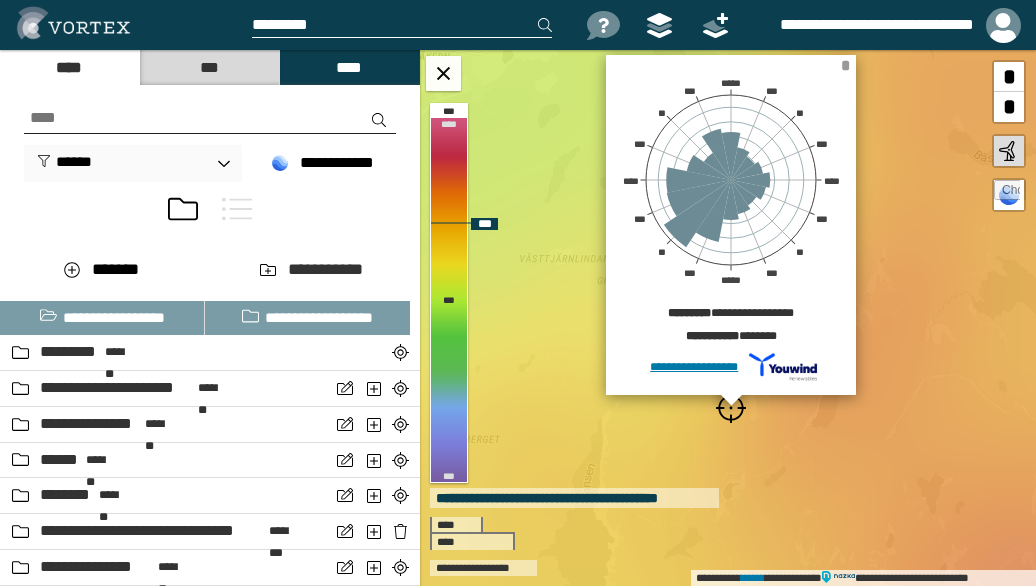 click on "*" at bounding box center (845, 65) 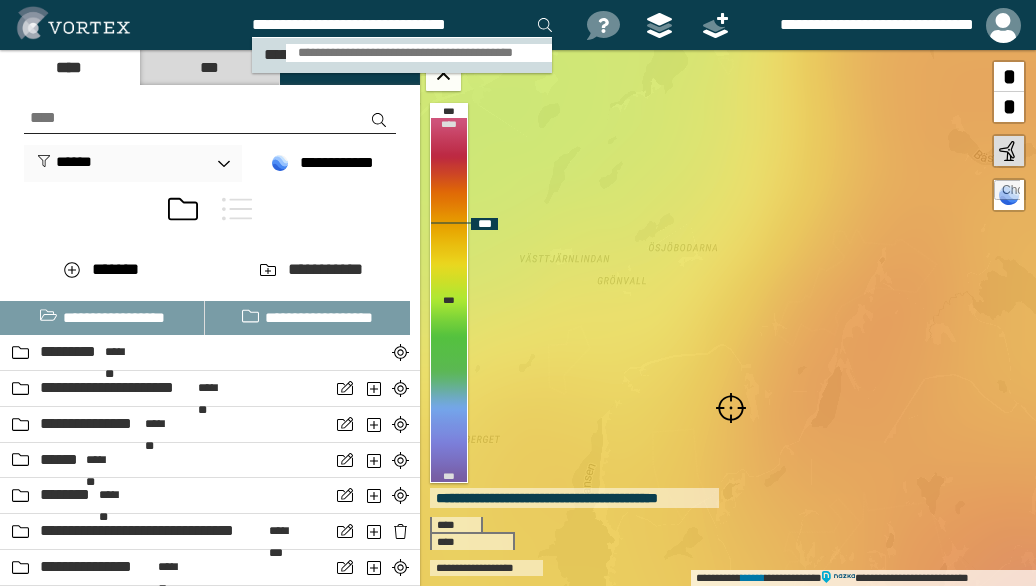 type on "**********" 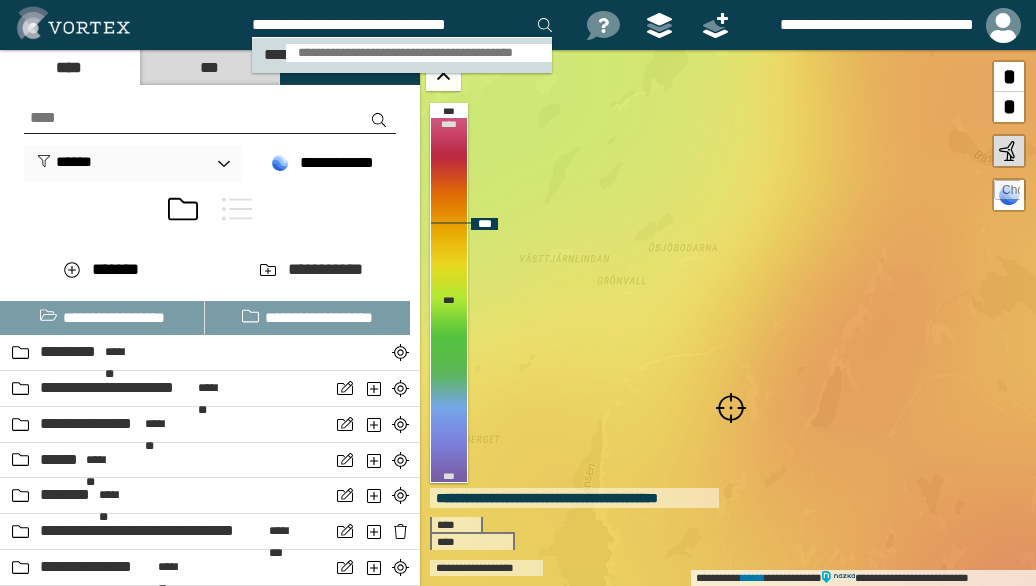 click on "**********" at bounding box center [419, 53] 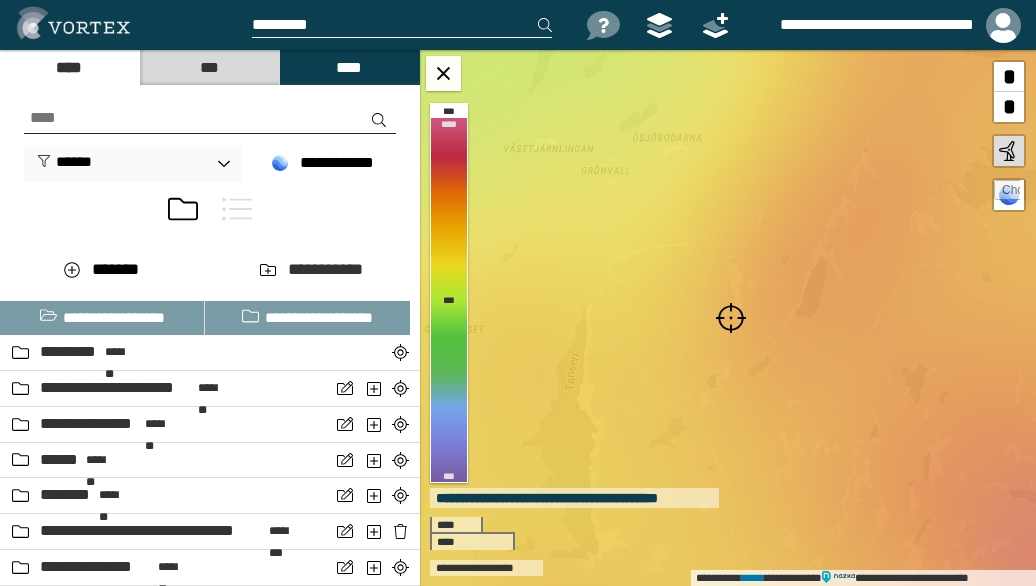 click at bounding box center (731, 318) 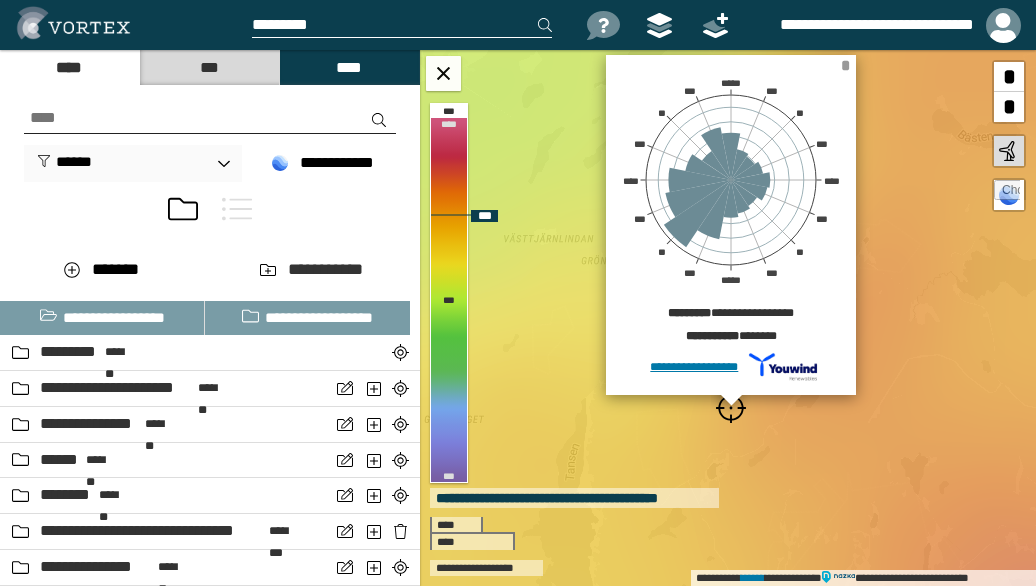 click on "*" at bounding box center [845, 65] 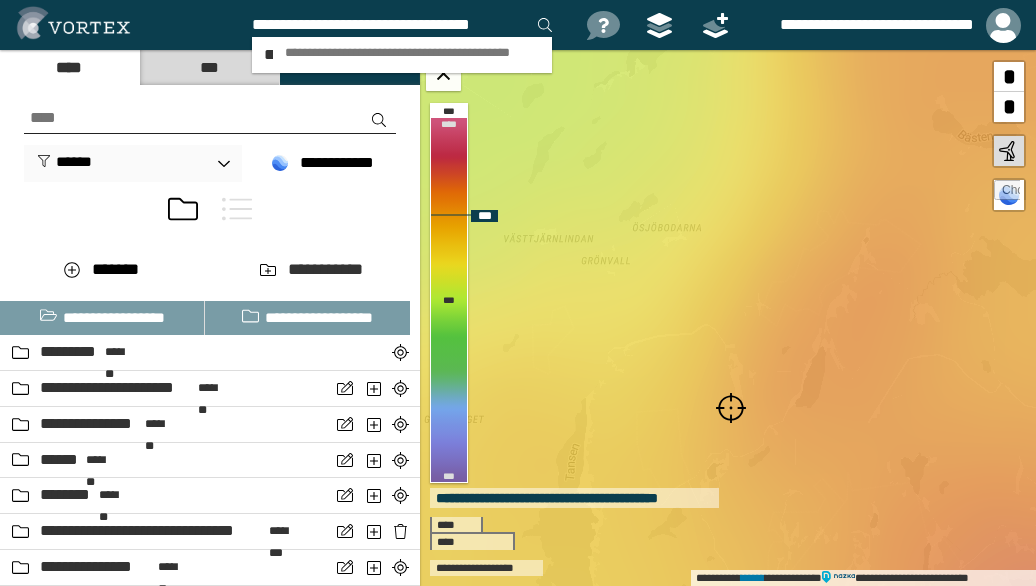 scroll, scrollTop: 0, scrollLeft: 5, axis: horizontal 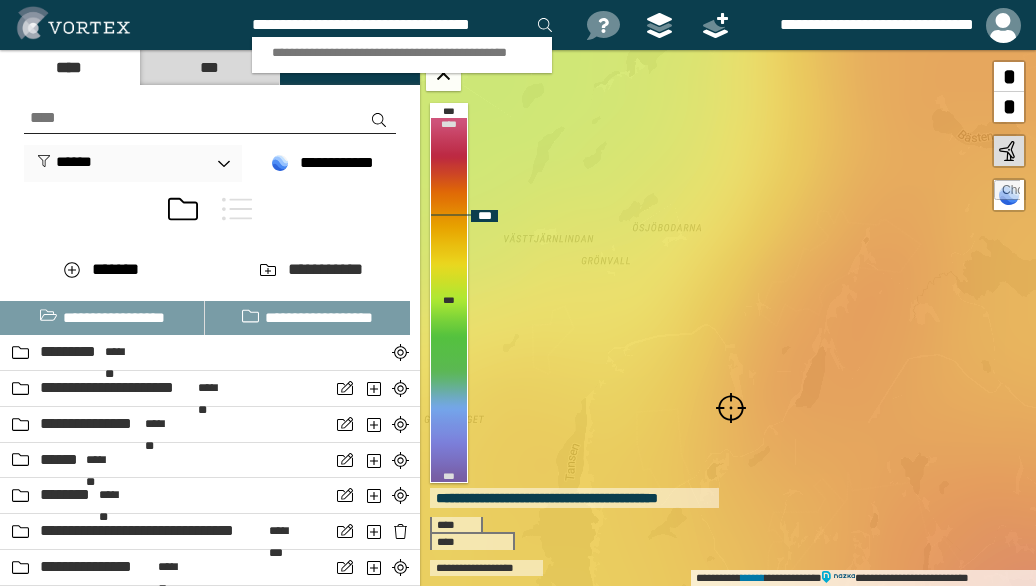 type on "**********" 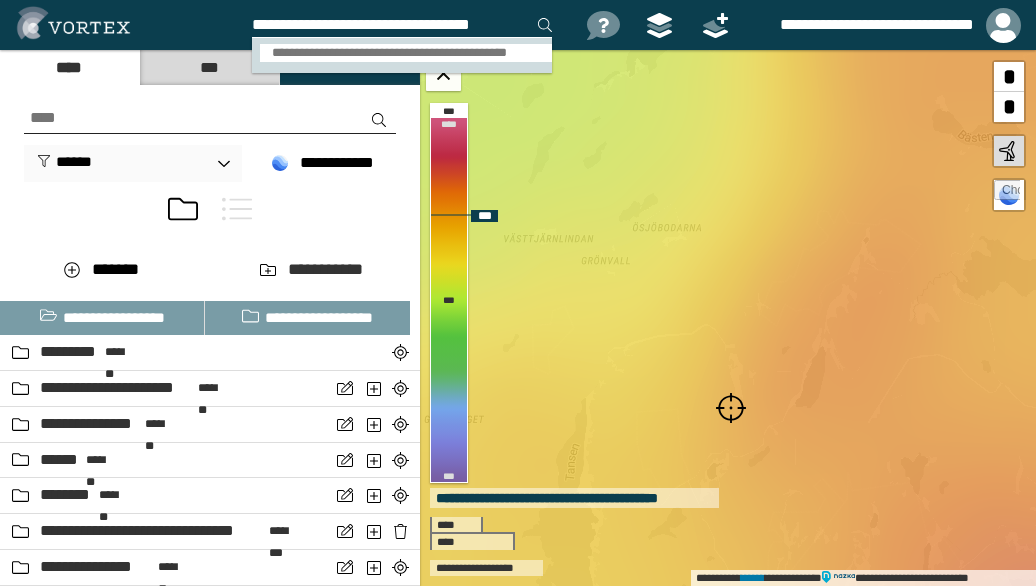 click on "**********" at bounding box center [406, 53] 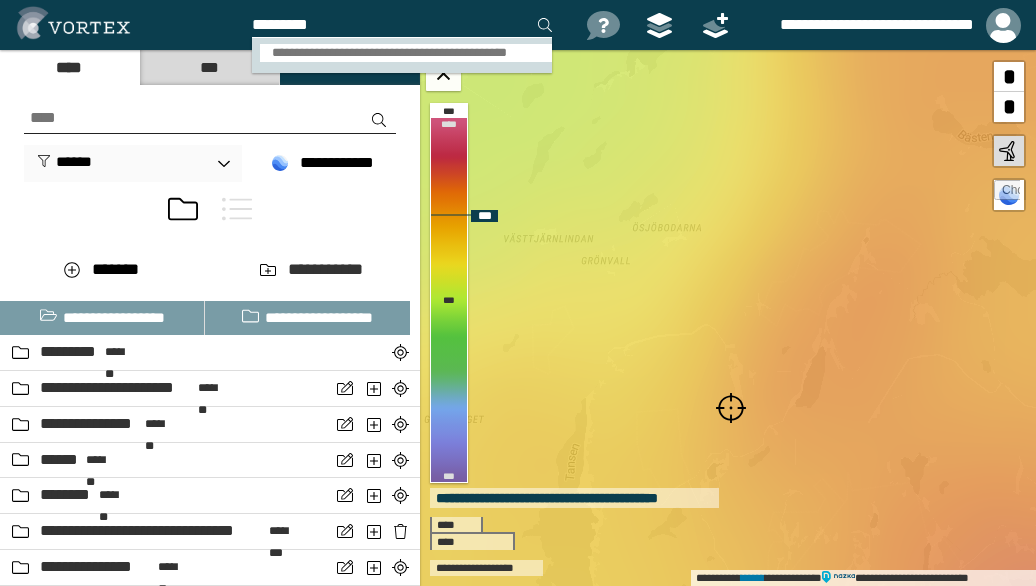 scroll, scrollTop: 0, scrollLeft: 0, axis: both 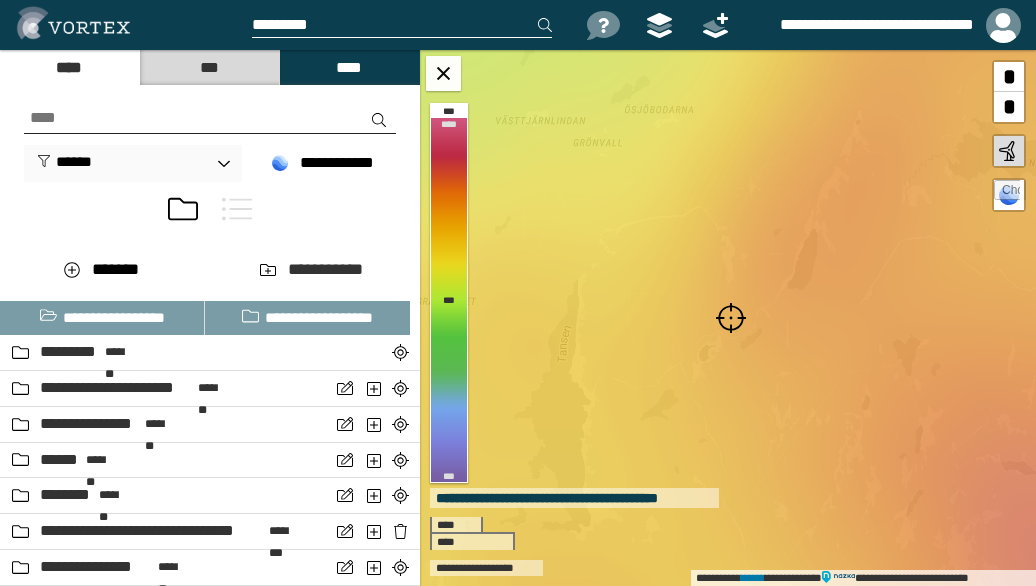 click at bounding box center (731, 318) 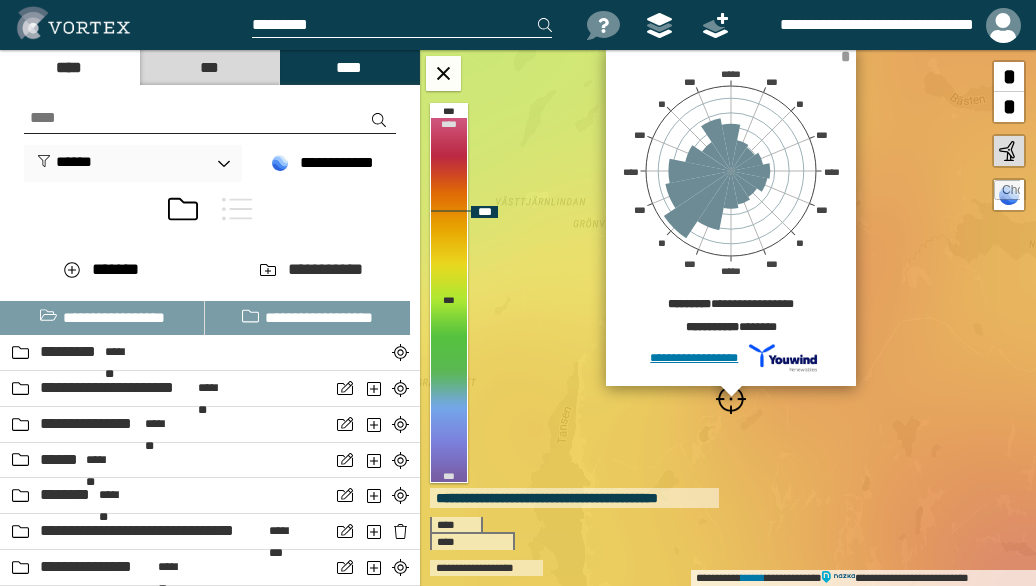 click on "*" at bounding box center [845, 56] 